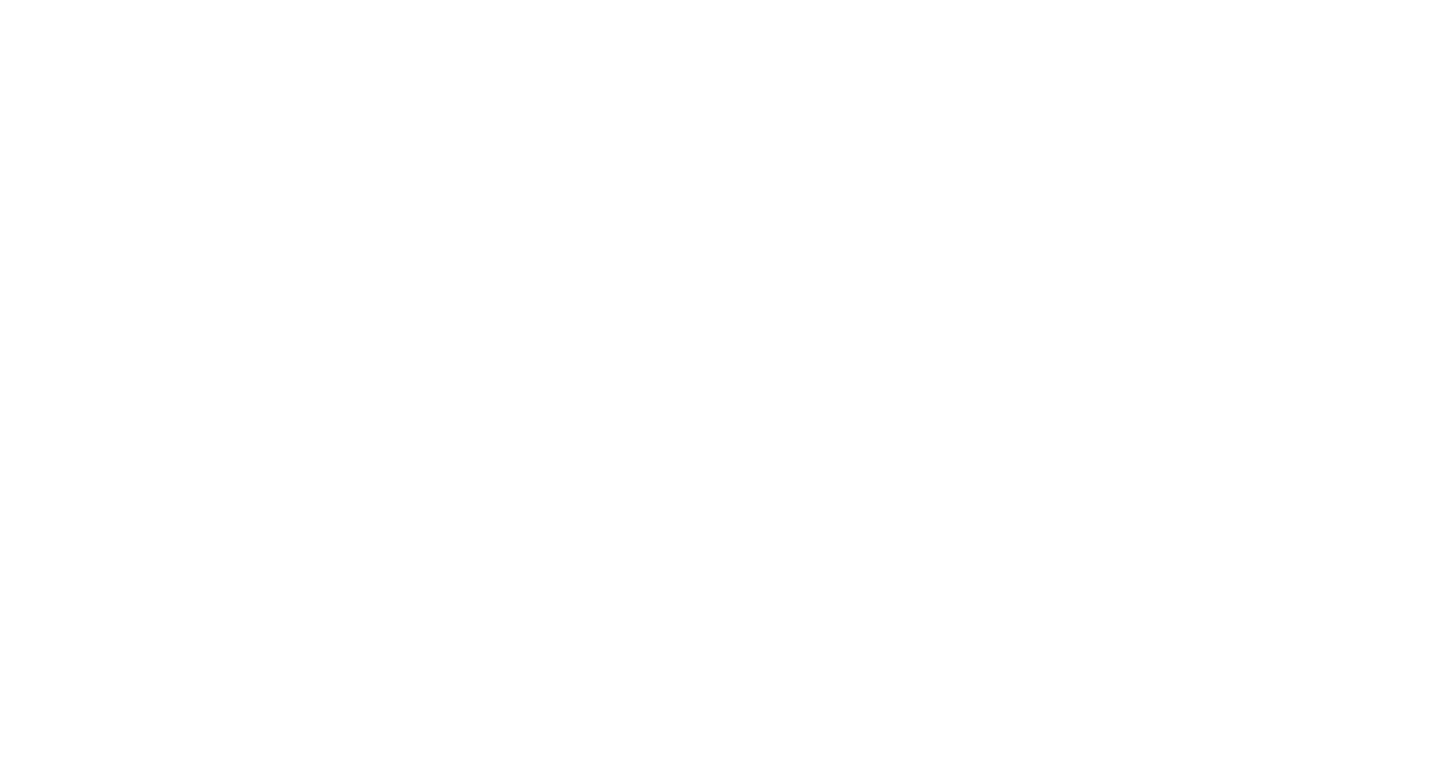 scroll, scrollTop: 0, scrollLeft: 0, axis: both 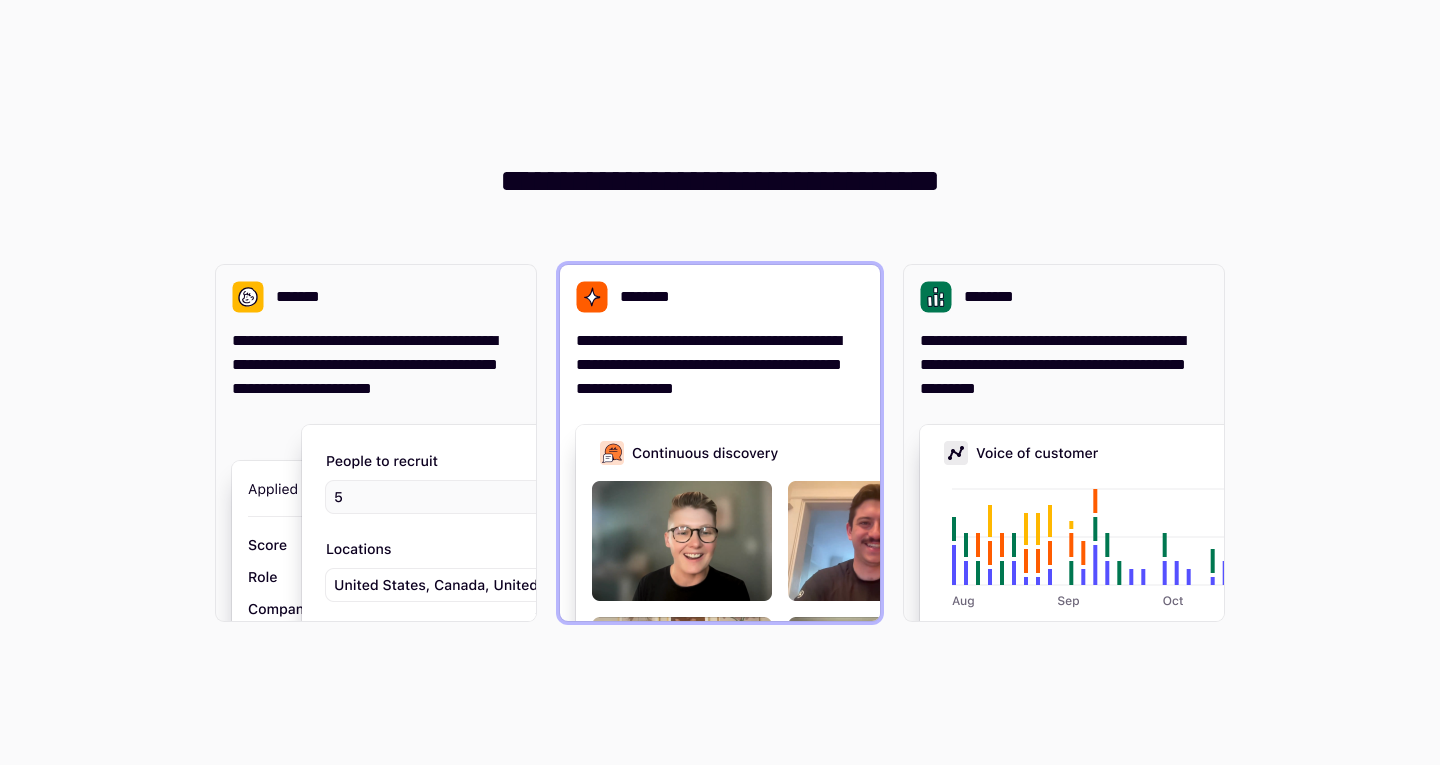 click on "**********" at bounding box center (720, 365) 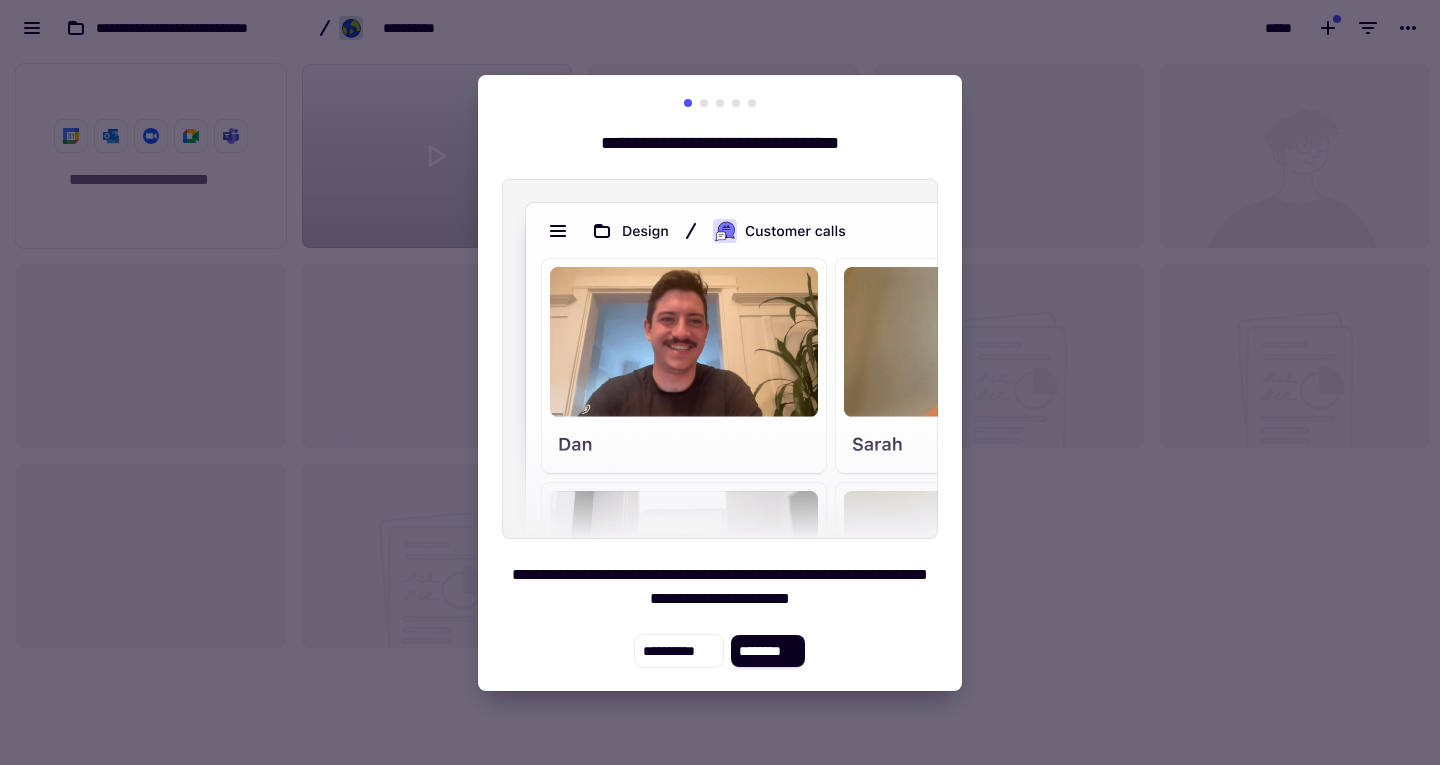scroll, scrollTop: 16, scrollLeft: 16, axis: both 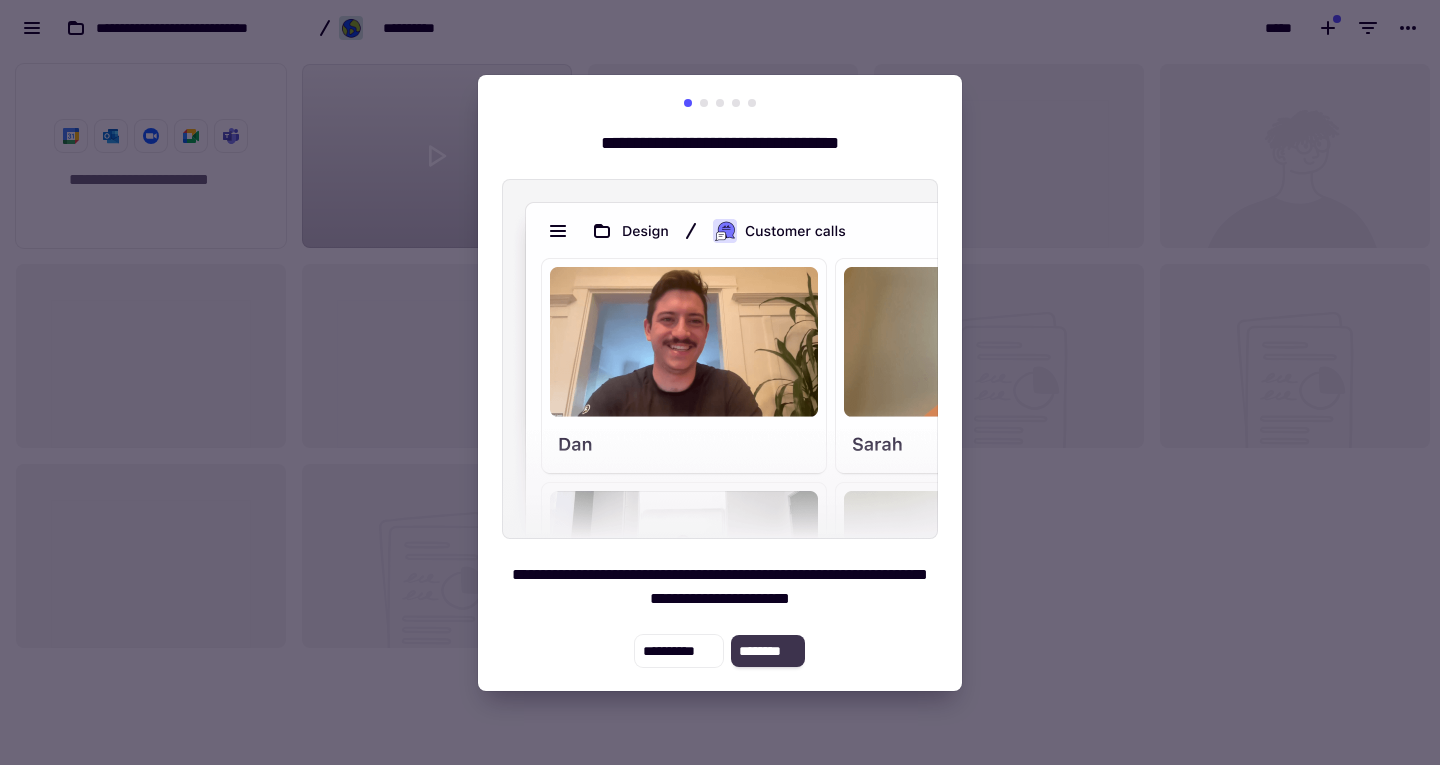 click on "********" 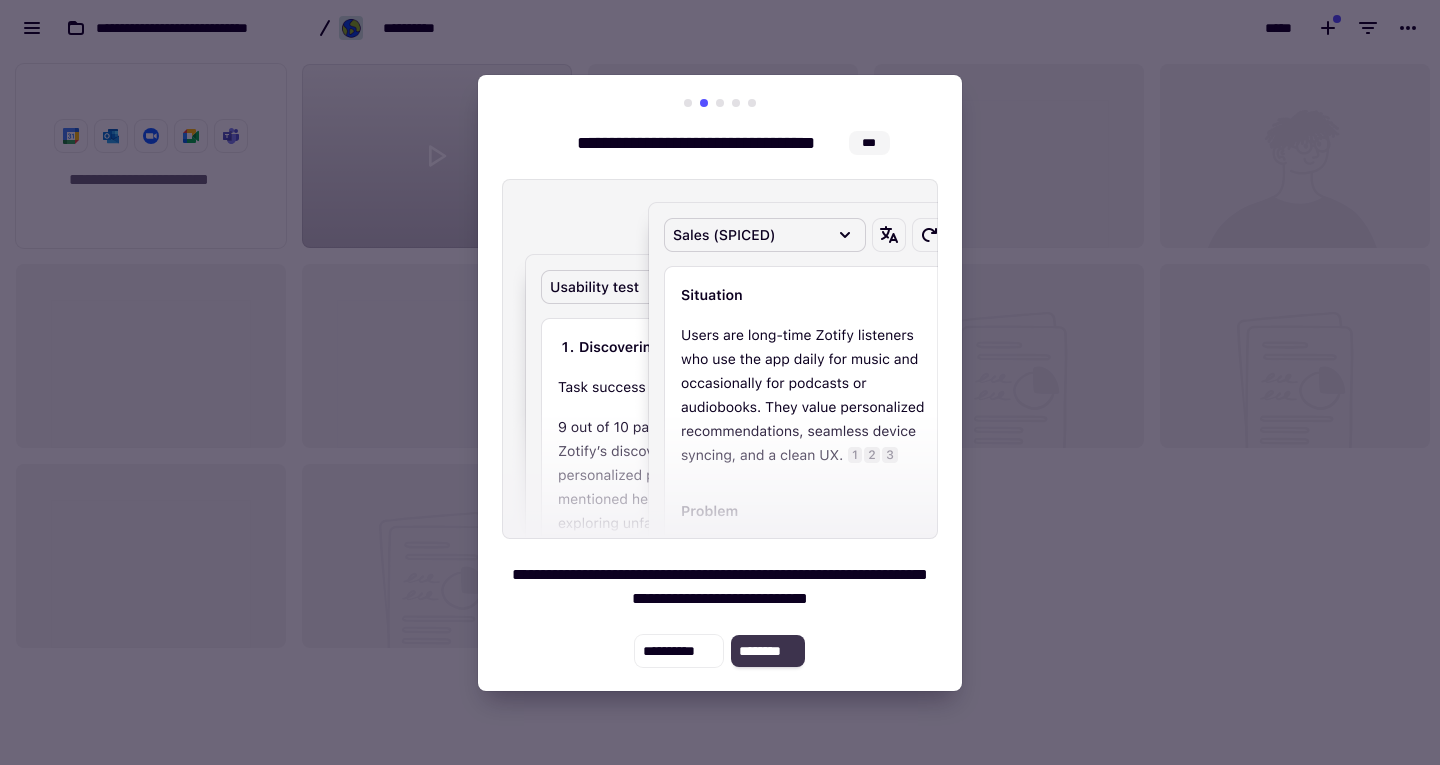 click on "********" 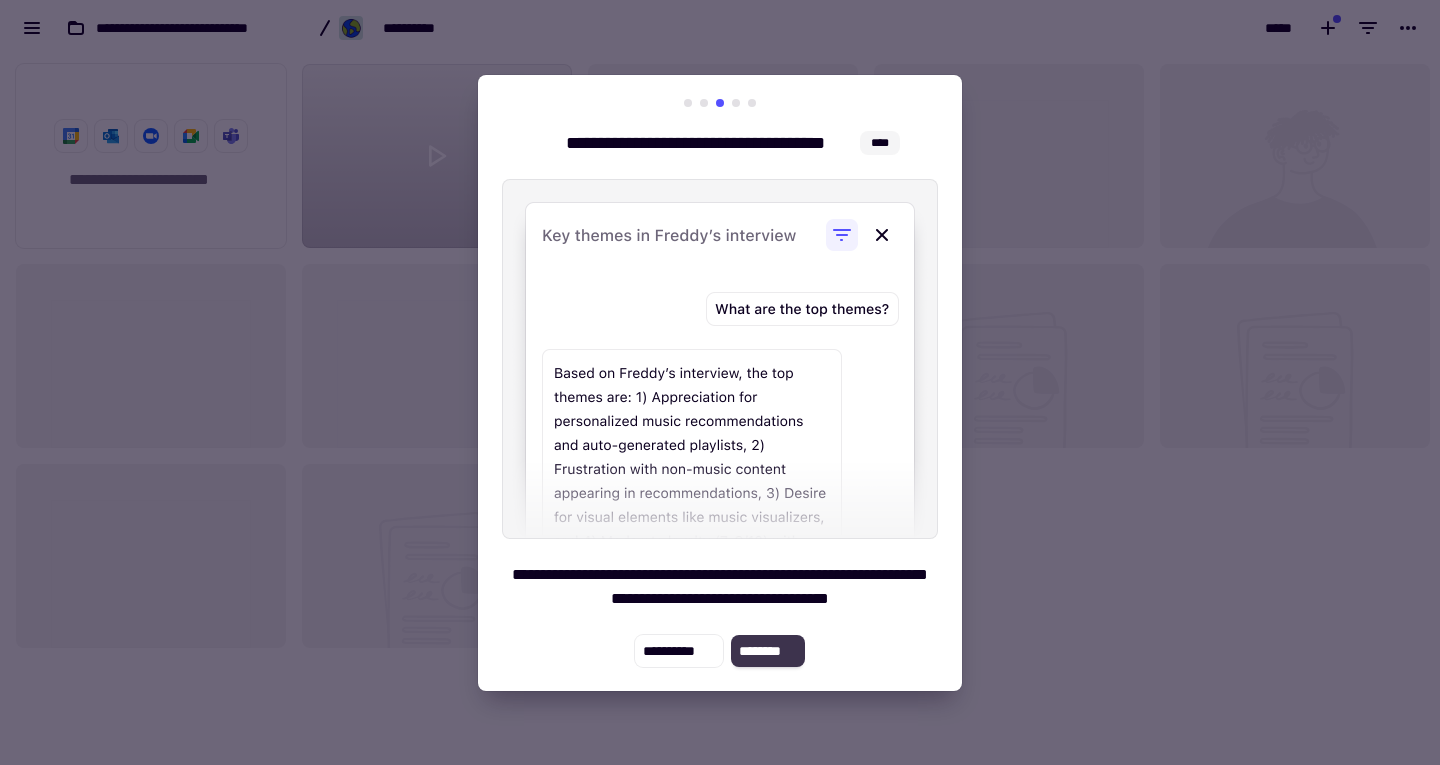 click on "********" 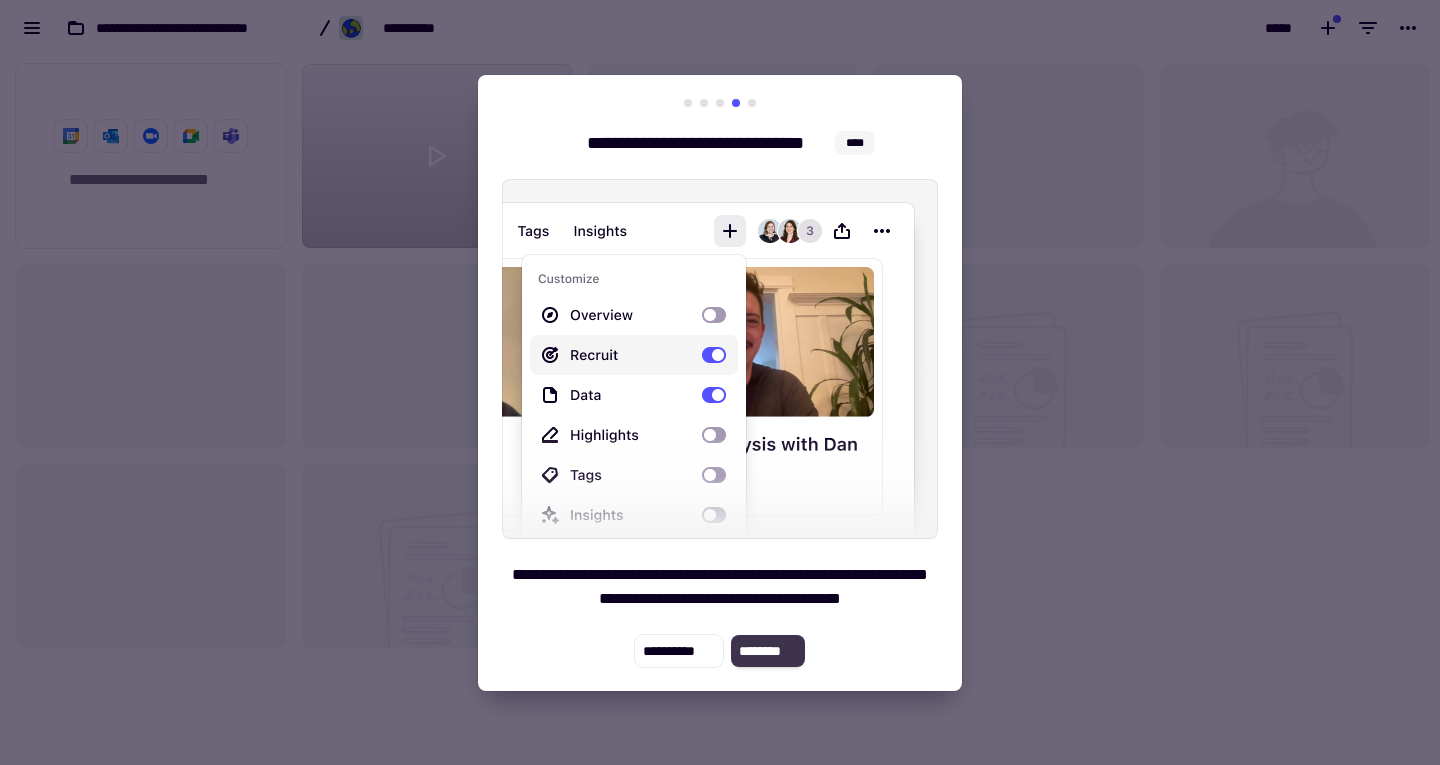 click on "********" 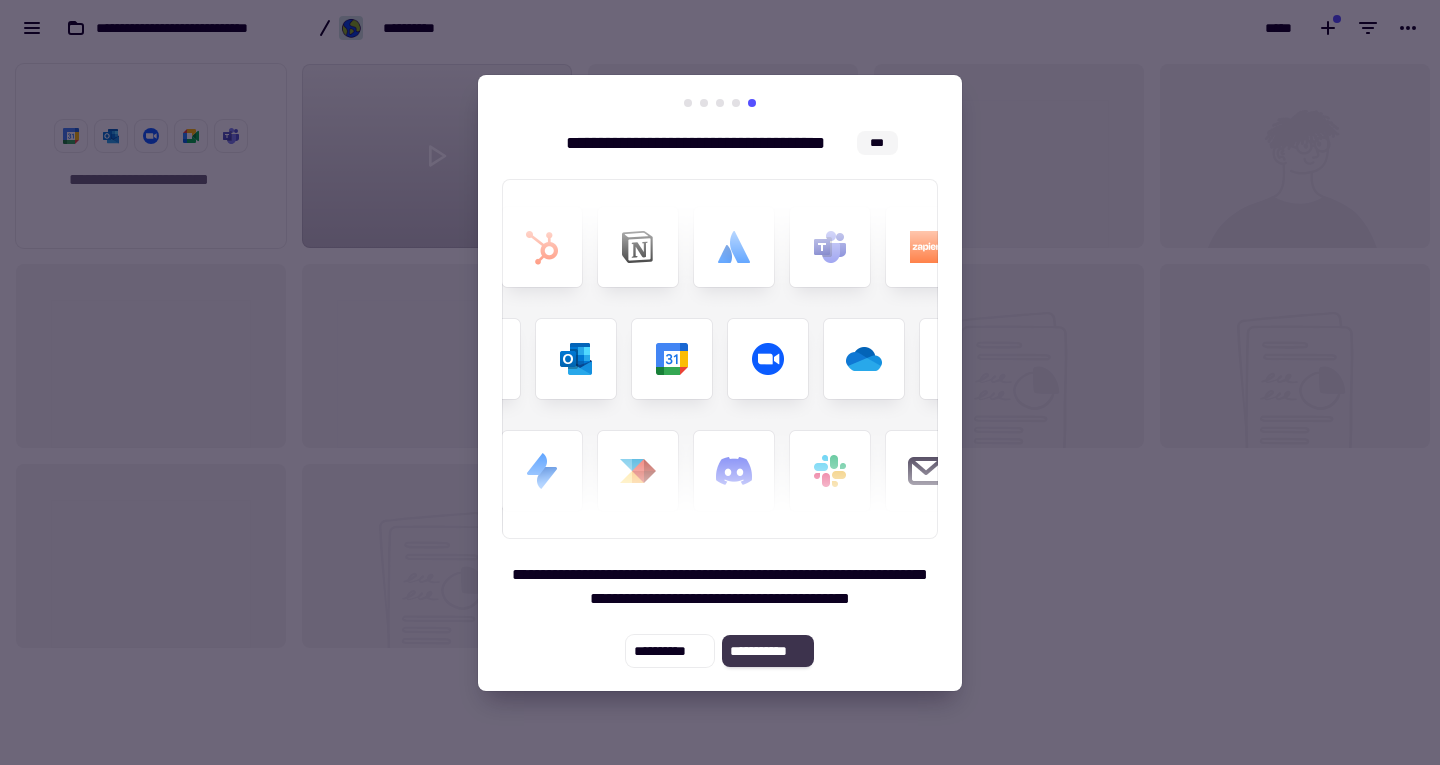 click on "**********" 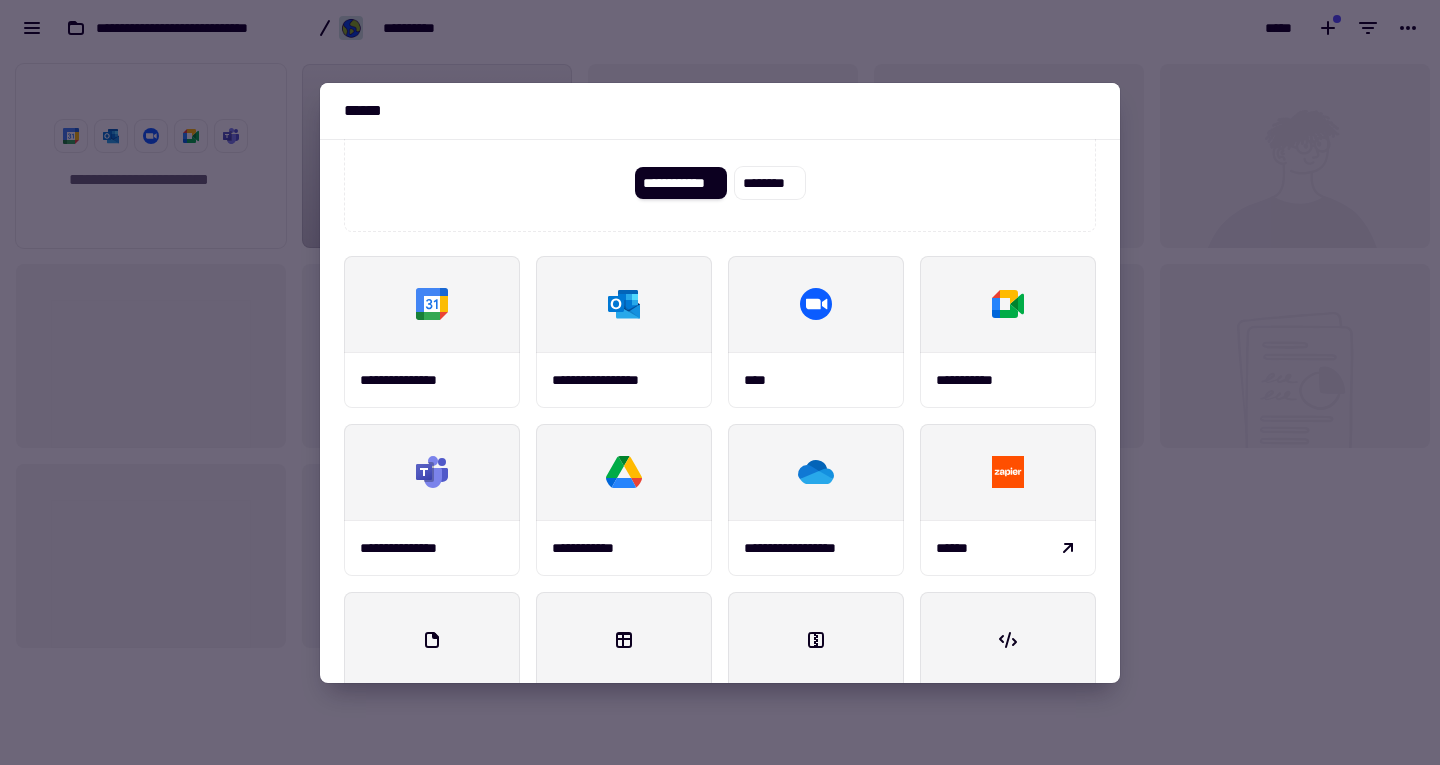 scroll, scrollTop: 234, scrollLeft: 0, axis: vertical 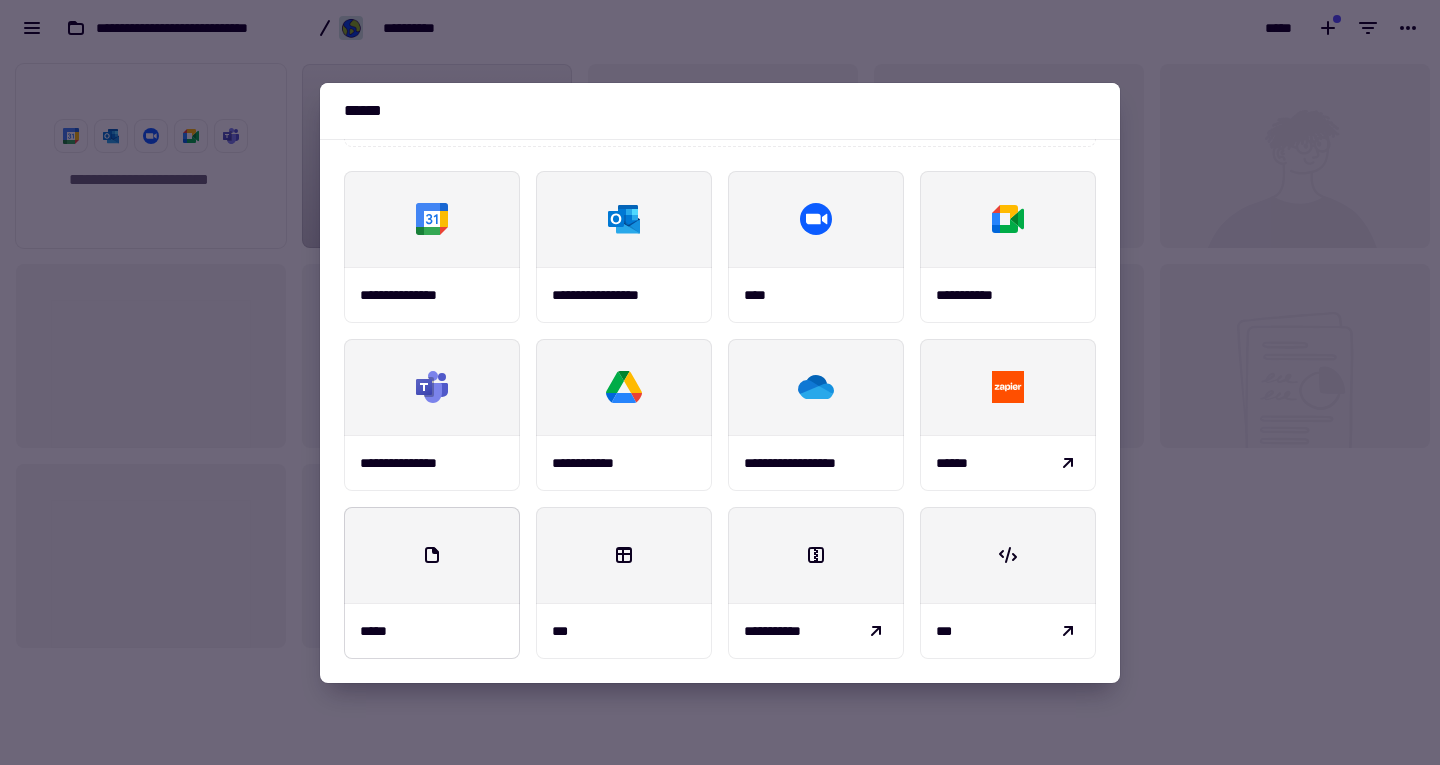 click at bounding box center [432, 555] 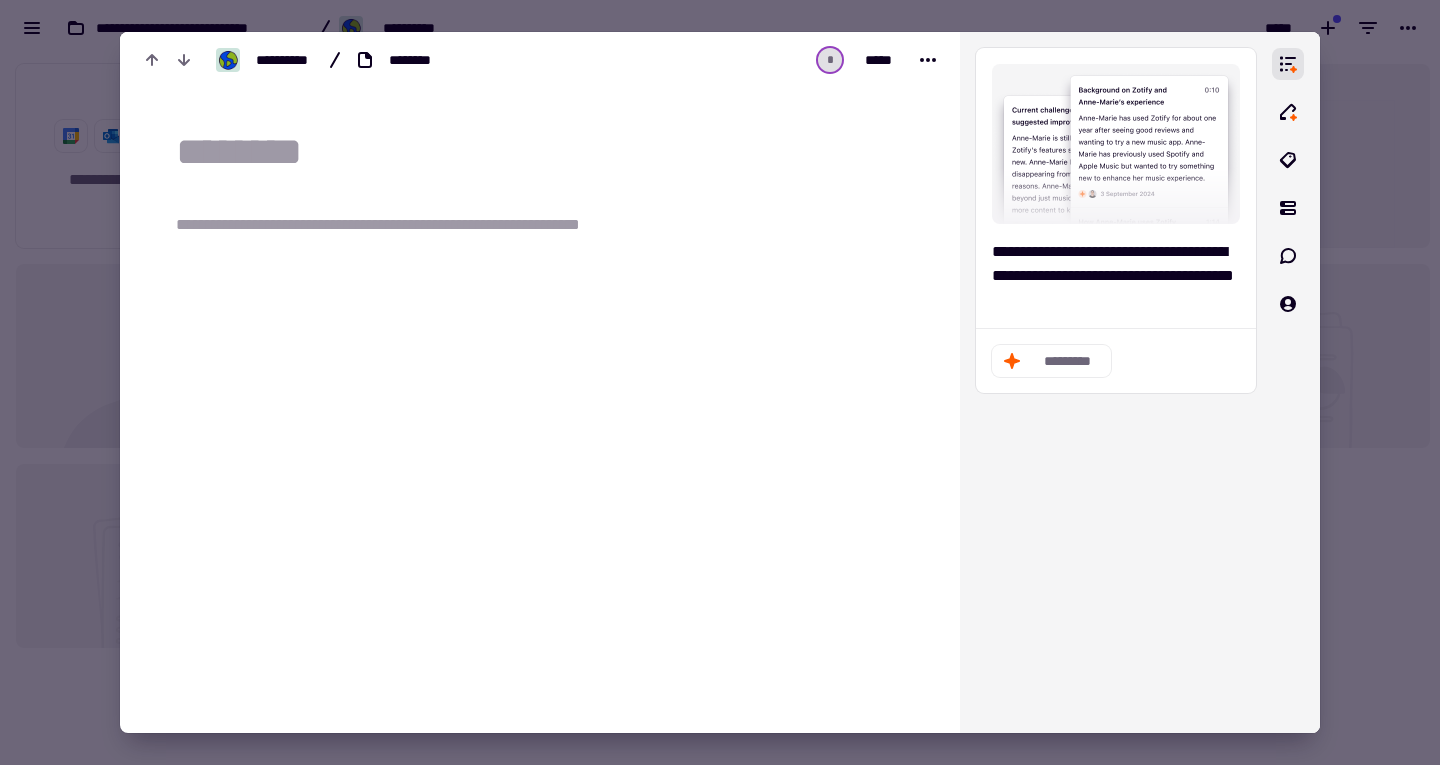 click at bounding box center [720, 382] 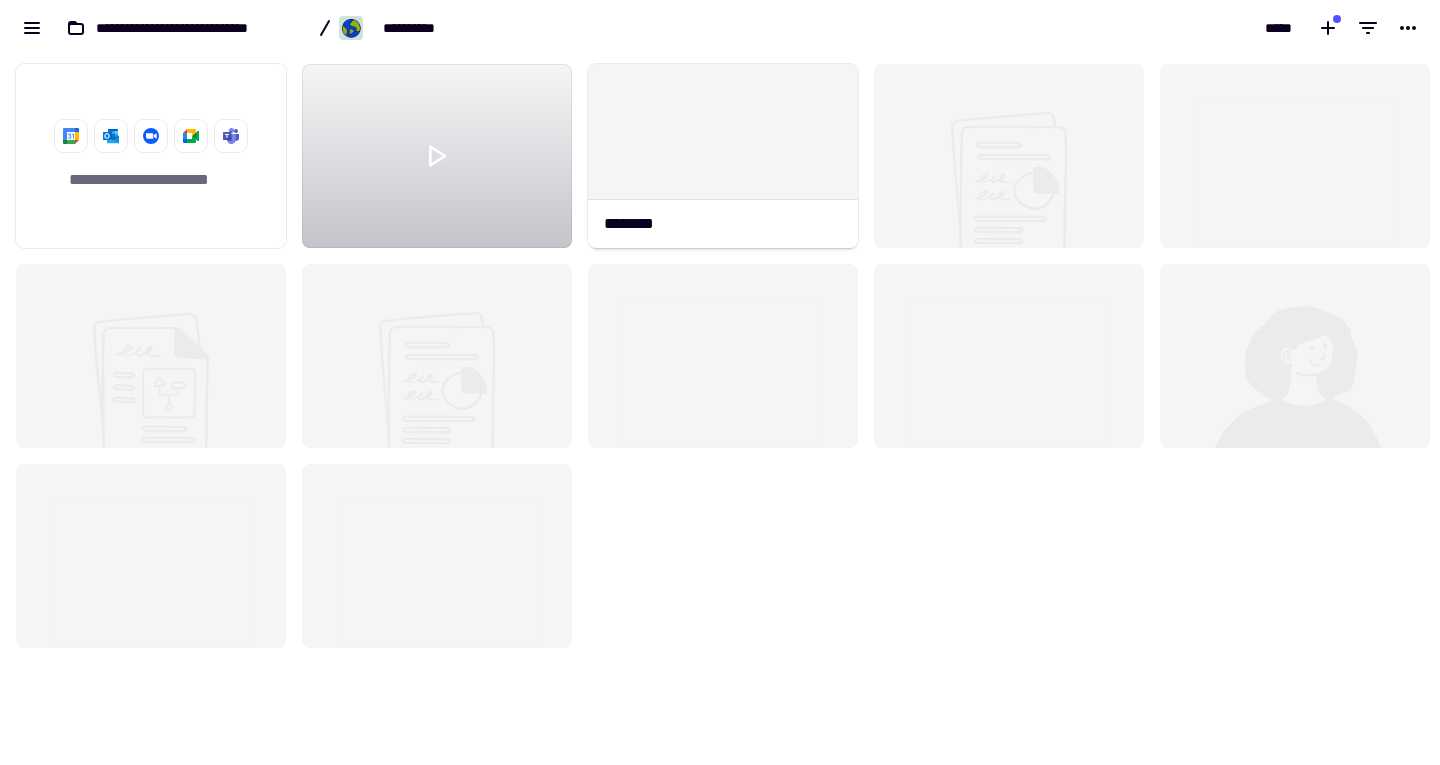 scroll, scrollTop: 16, scrollLeft: 16, axis: both 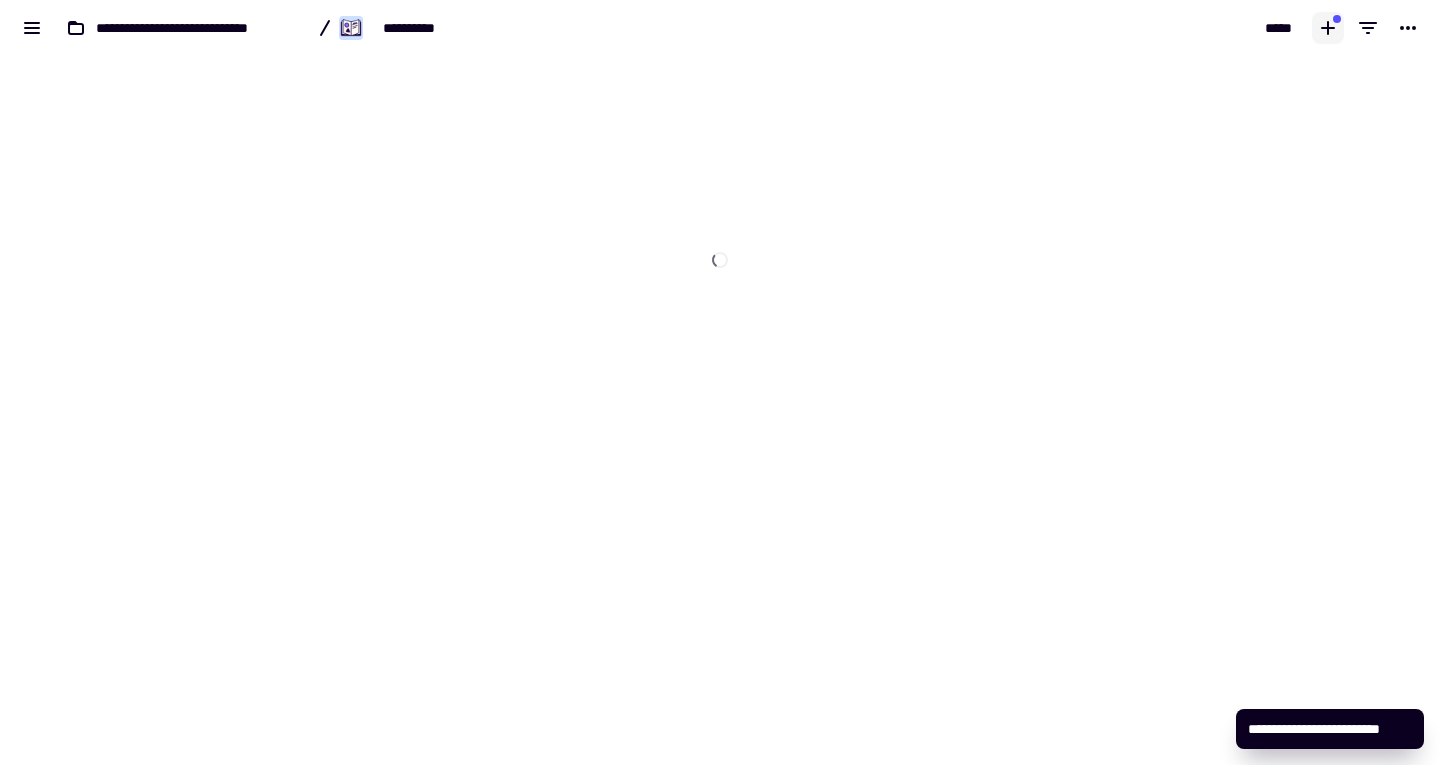 click 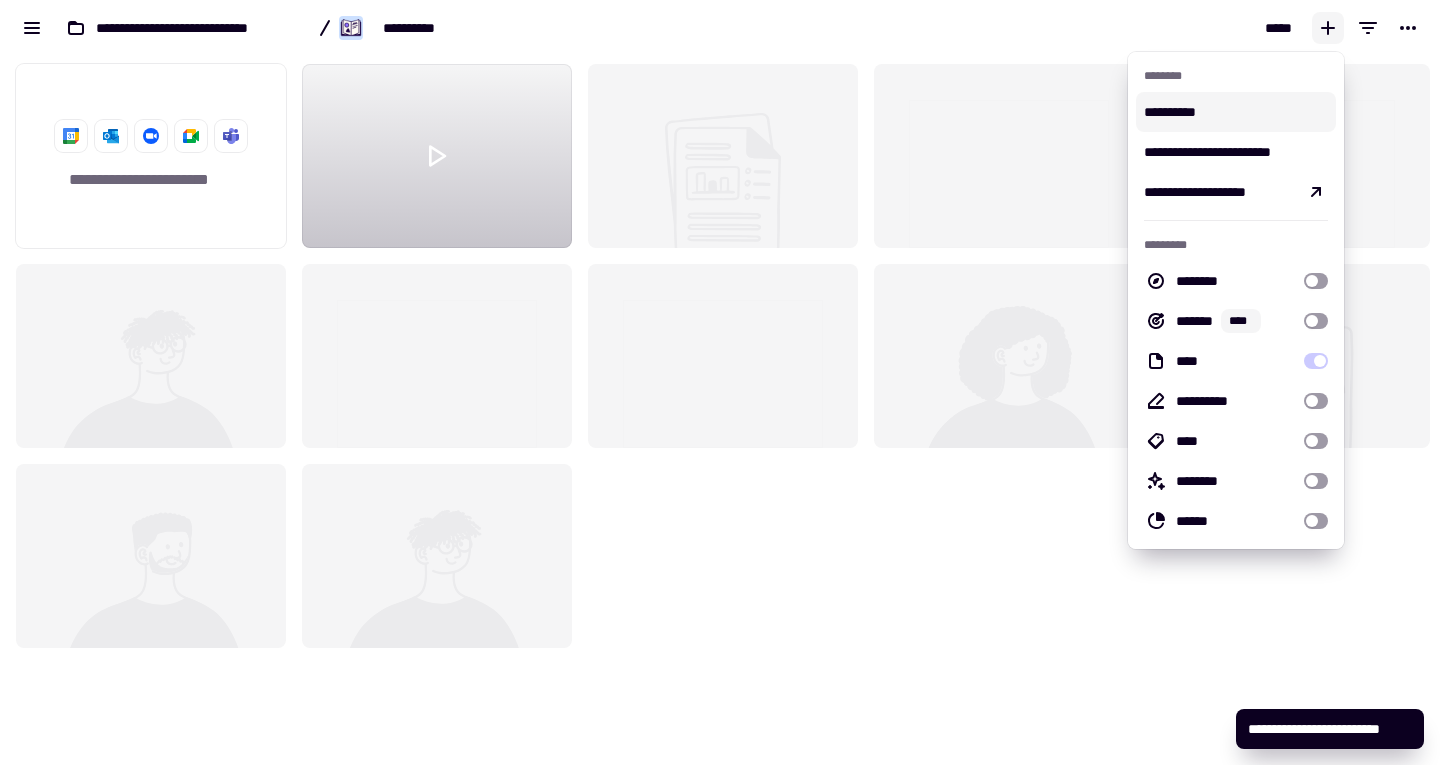 scroll, scrollTop: 16, scrollLeft: 16, axis: both 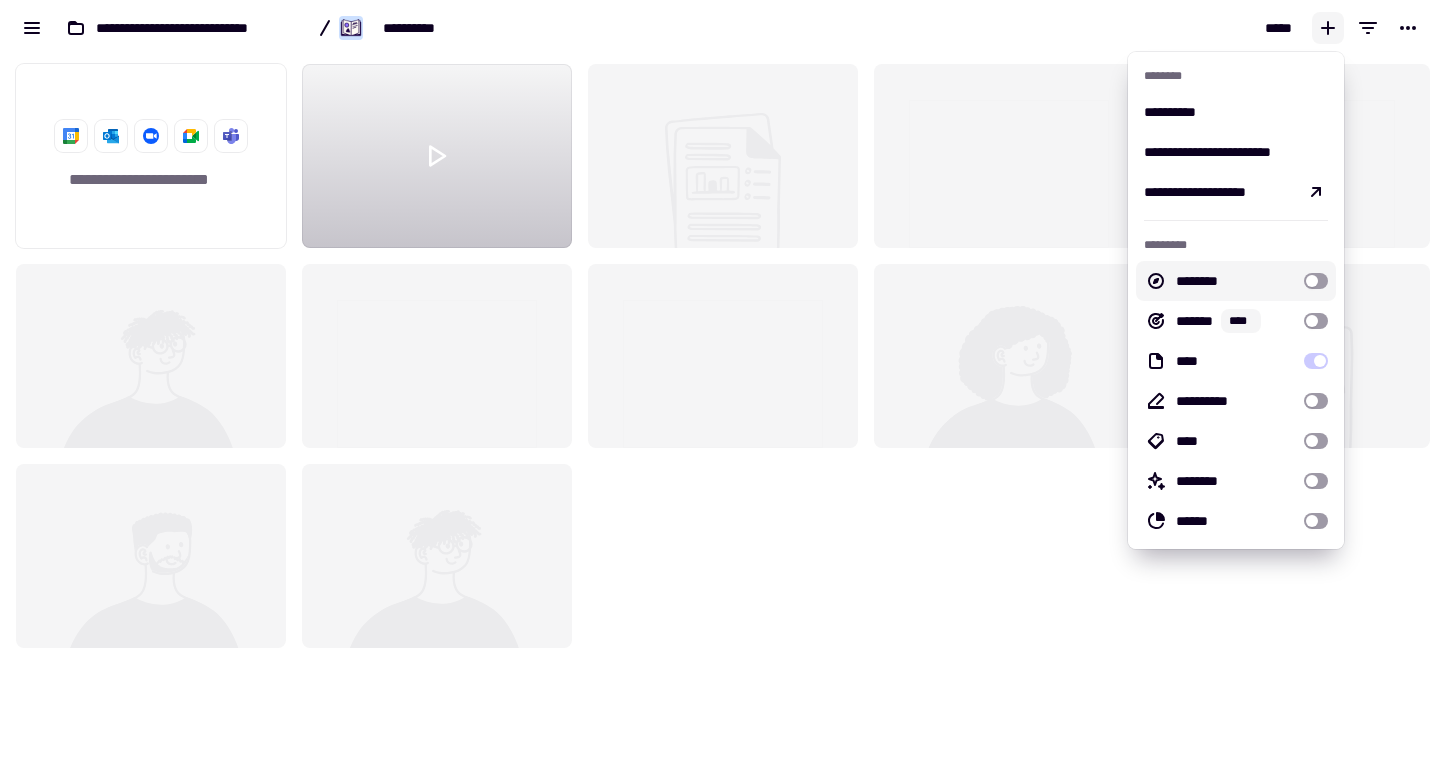 click at bounding box center [1316, 281] 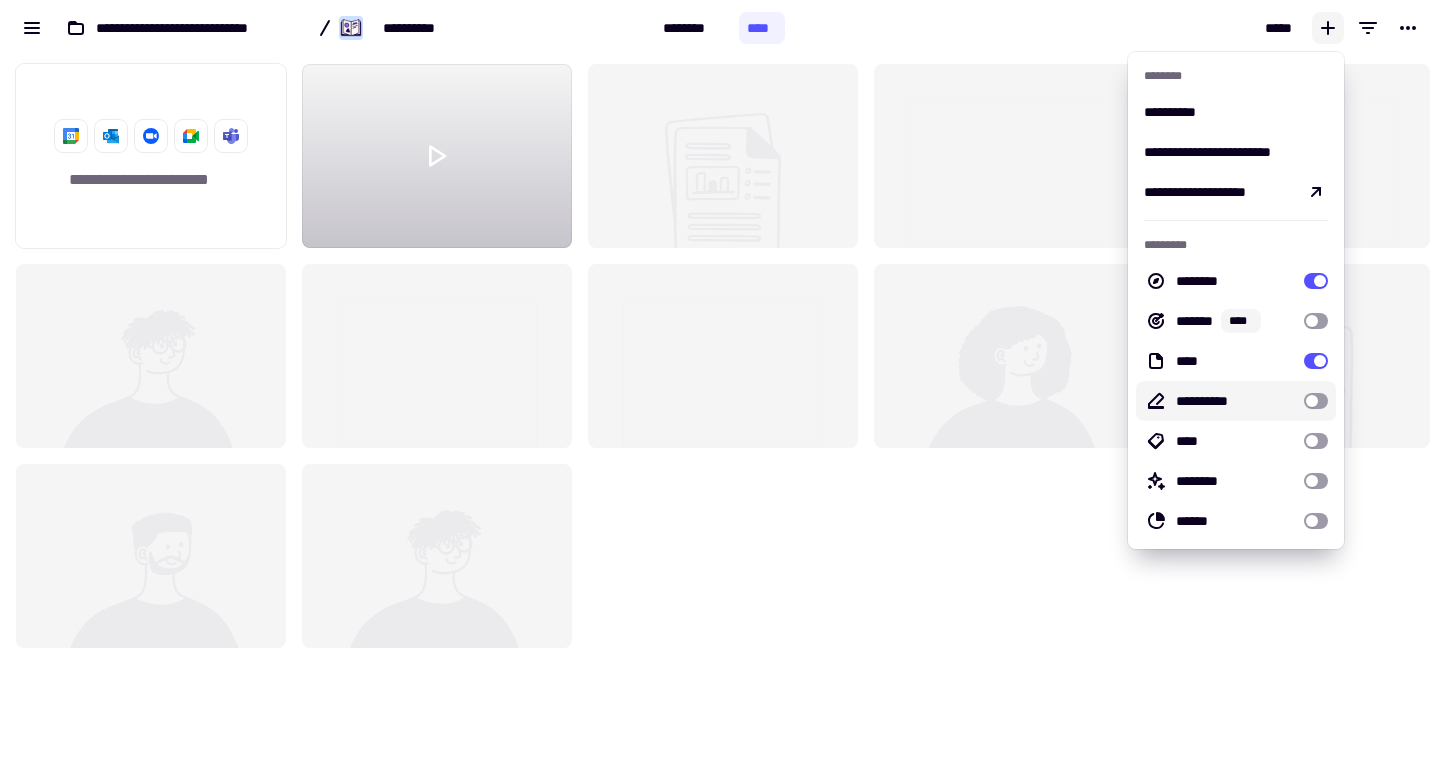 click at bounding box center [1316, 401] 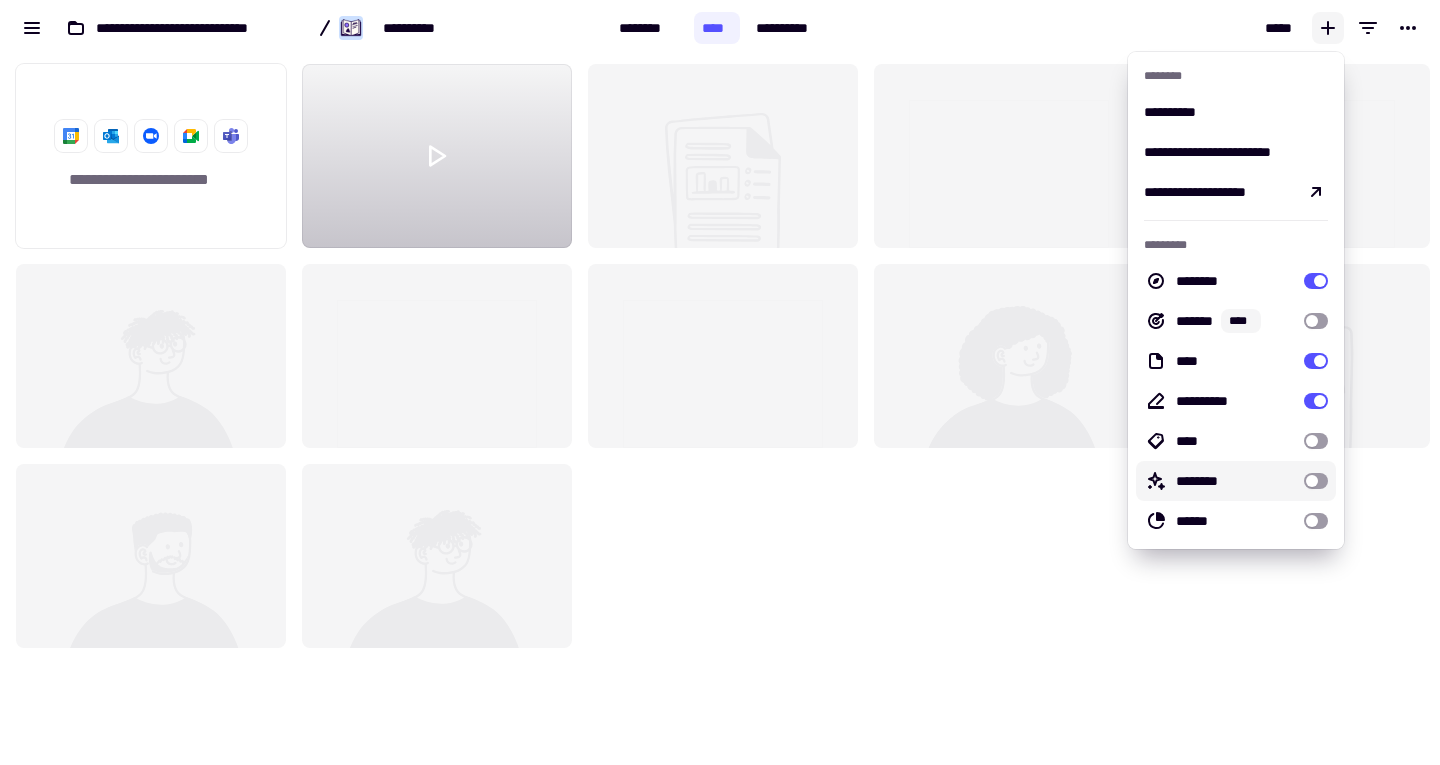 click at bounding box center [1316, 481] 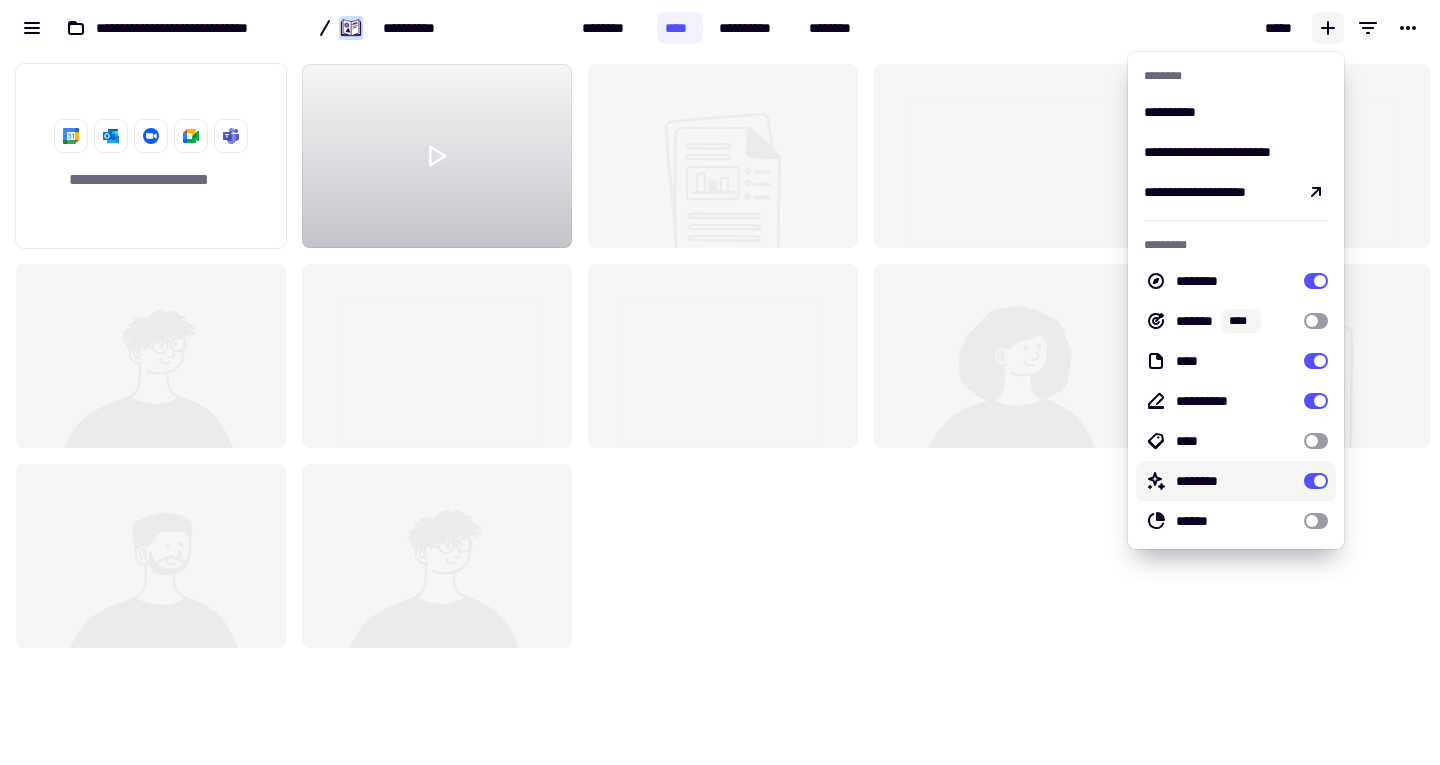 click on "**********" 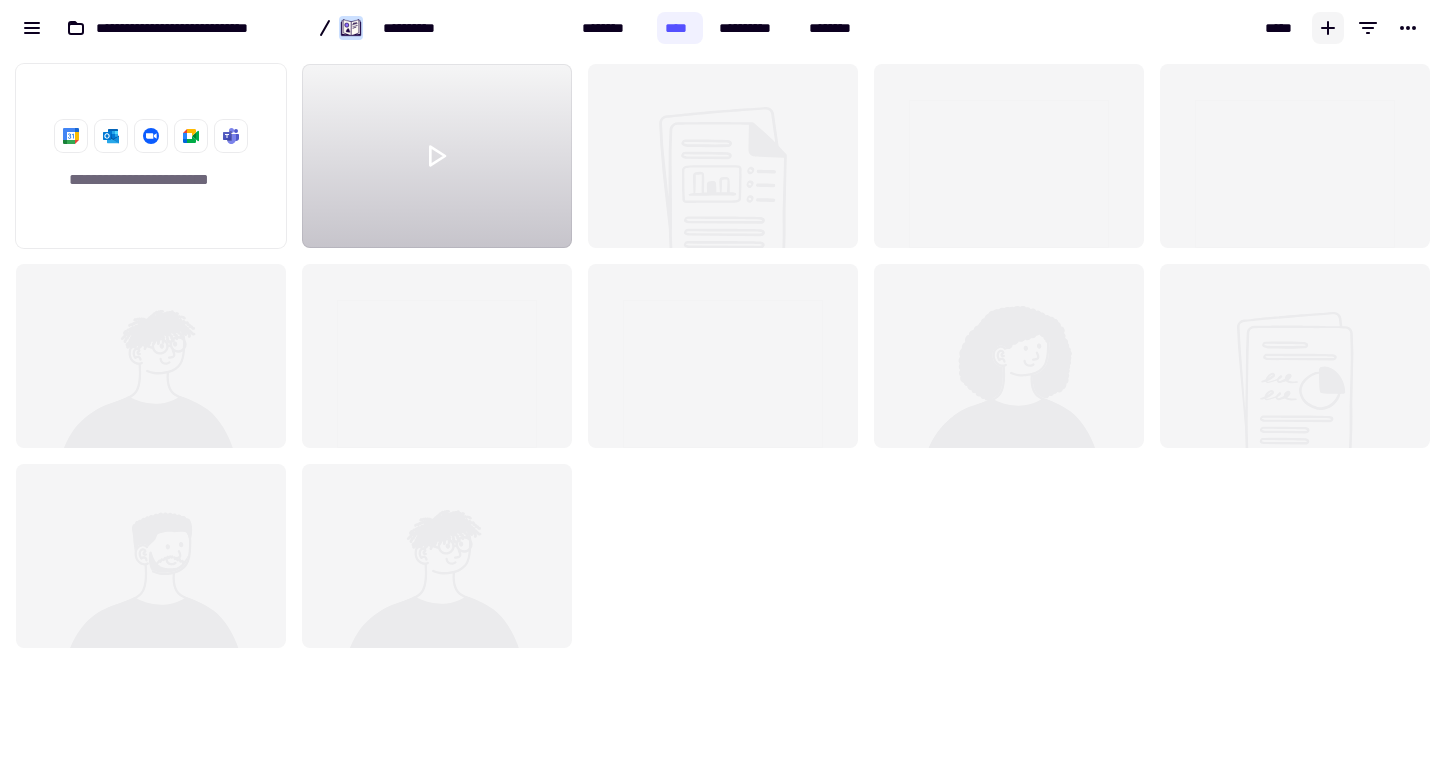 click 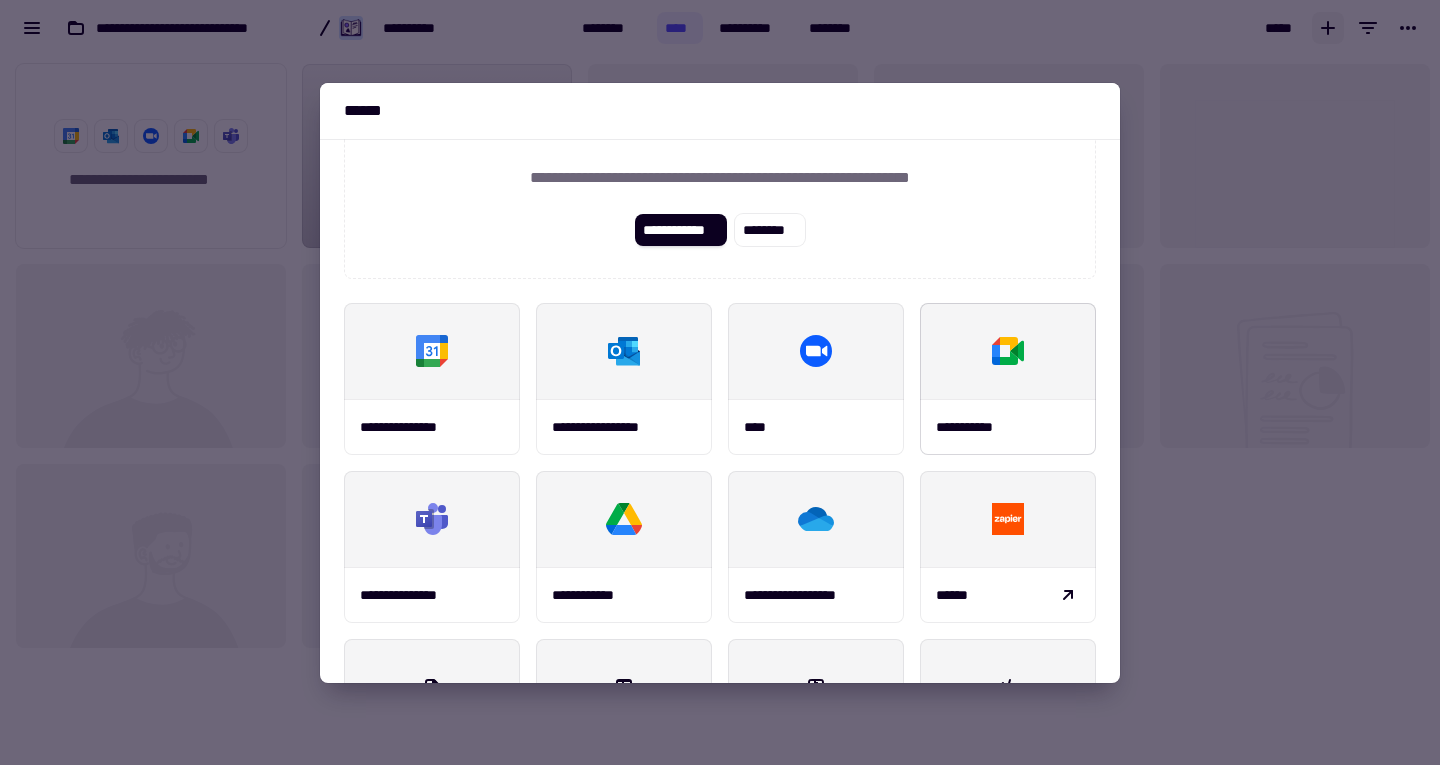 scroll, scrollTop: 234, scrollLeft: 0, axis: vertical 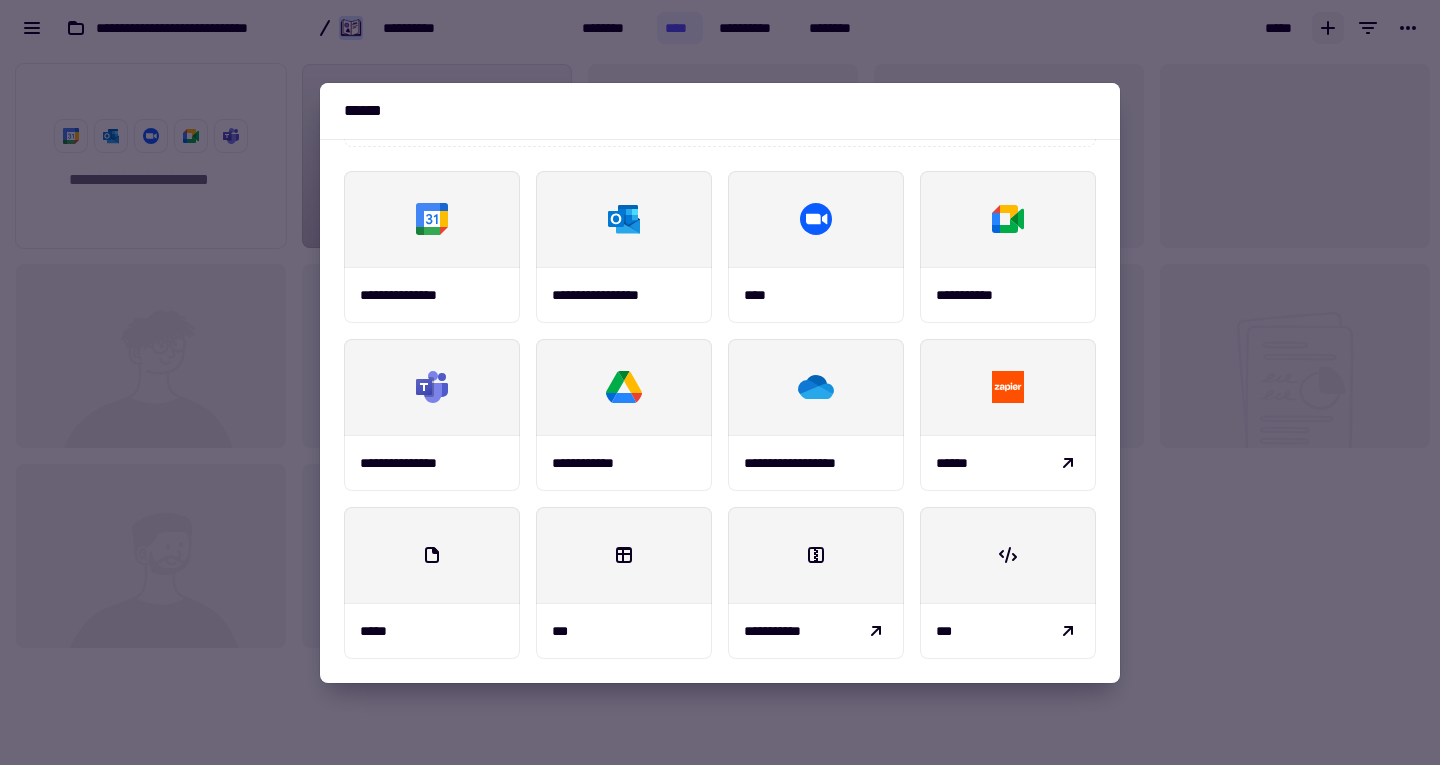 click at bounding box center (720, 382) 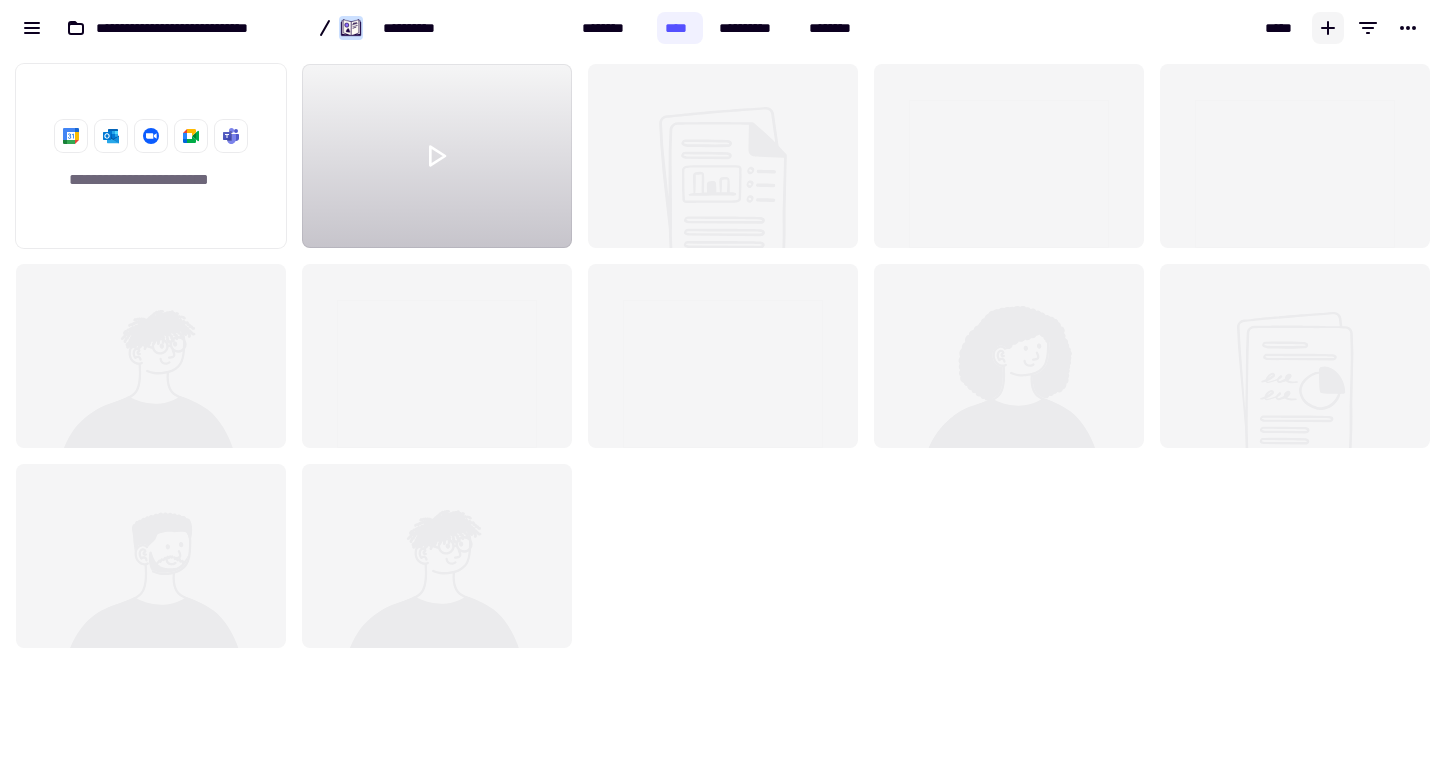 click 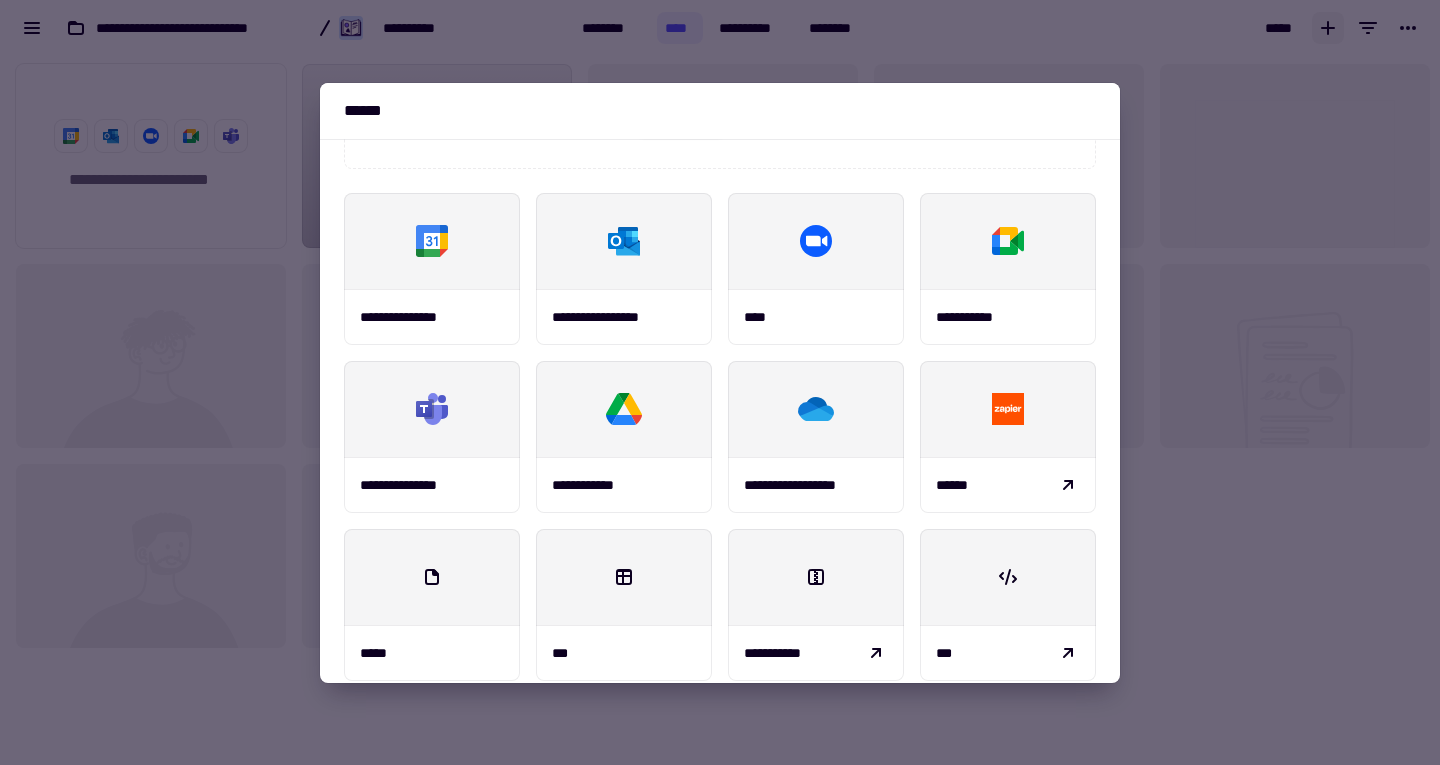 scroll, scrollTop: 234, scrollLeft: 0, axis: vertical 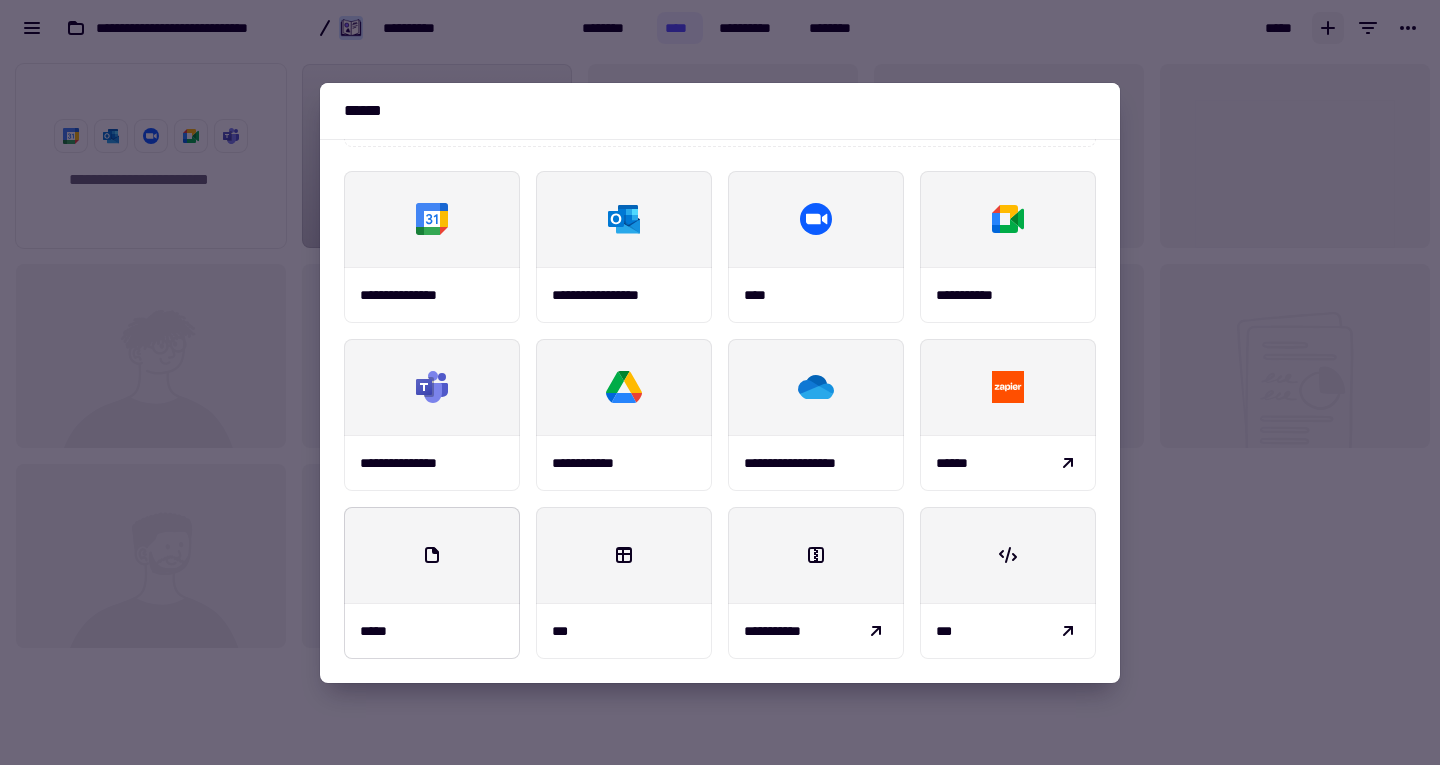 click on "*****" at bounding box center [432, 631] 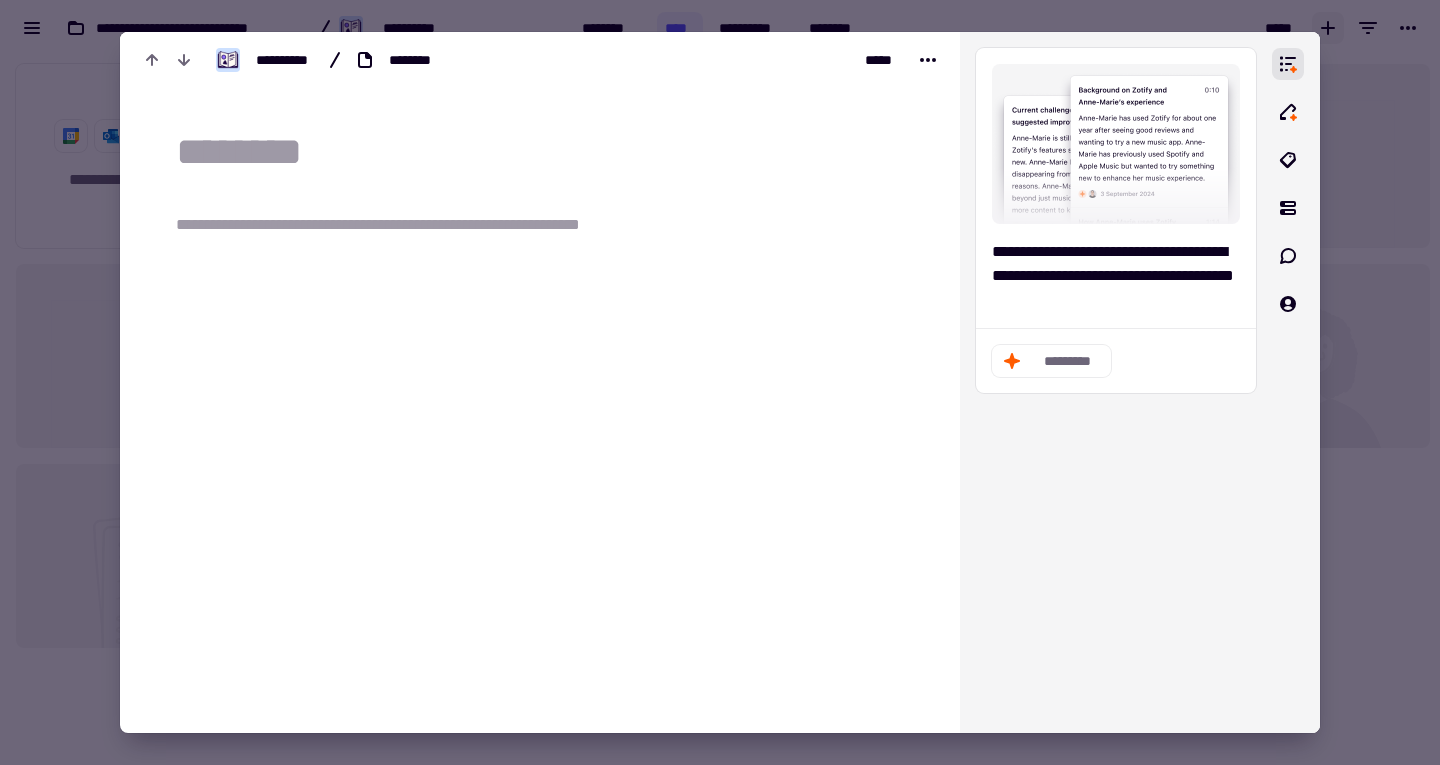click at bounding box center (552, 153) 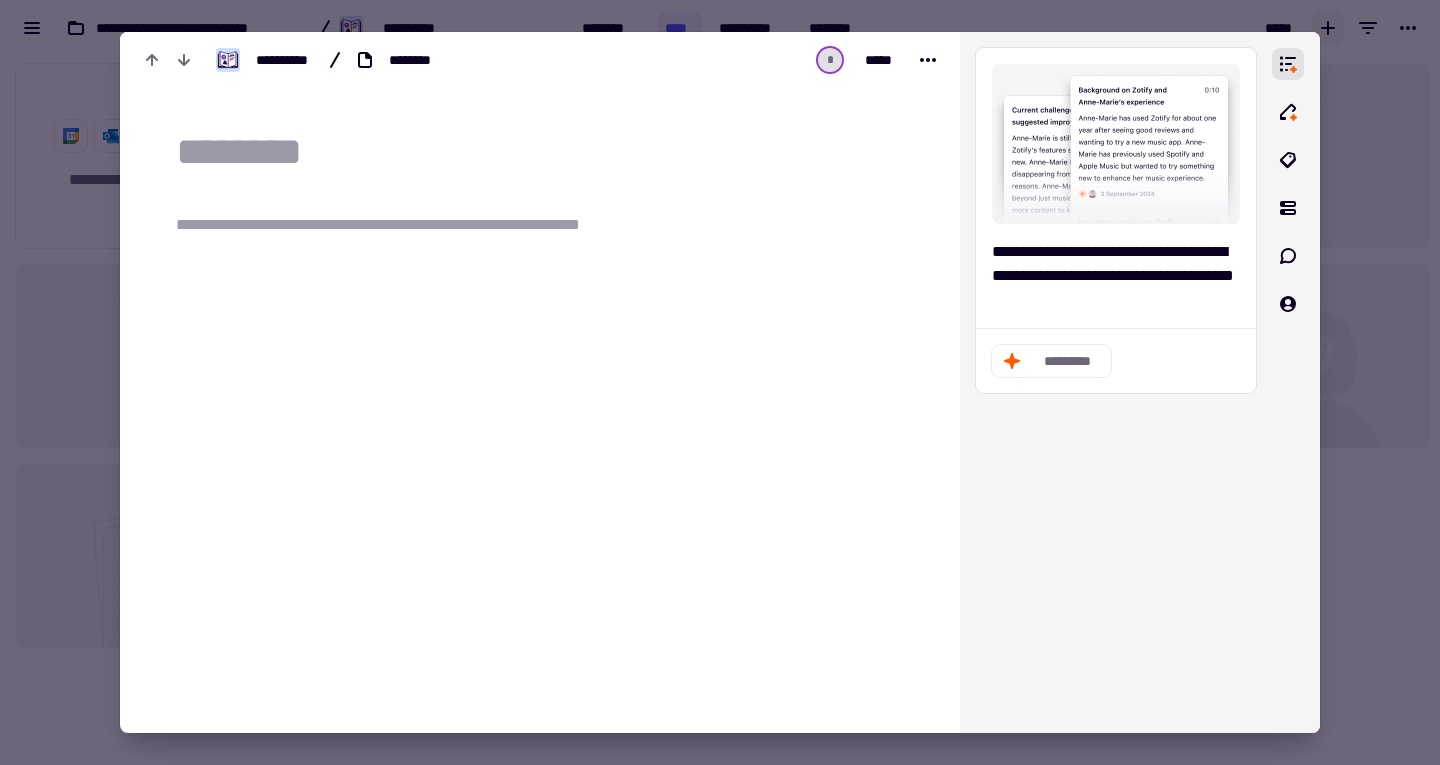 type on "******" 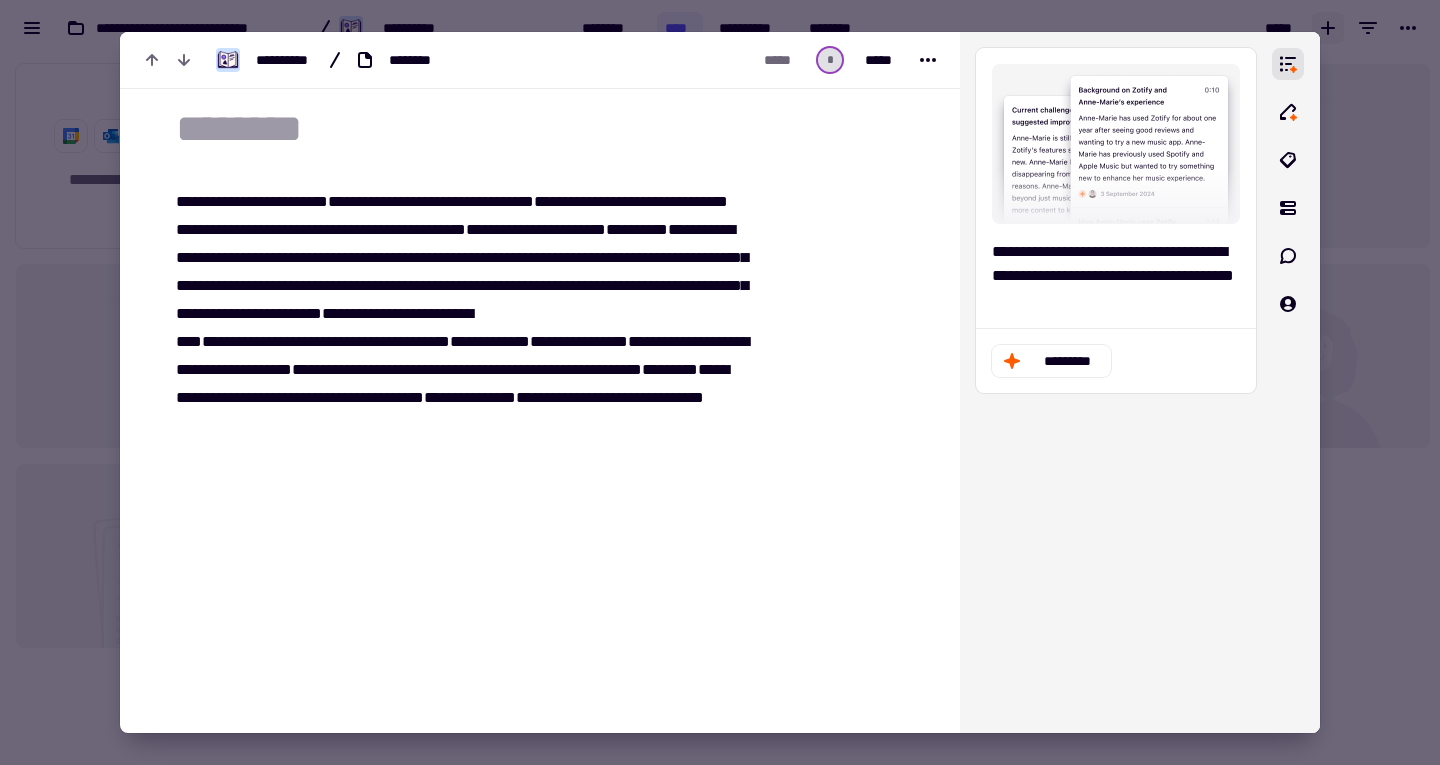 scroll, scrollTop: 0, scrollLeft: 0, axis: both 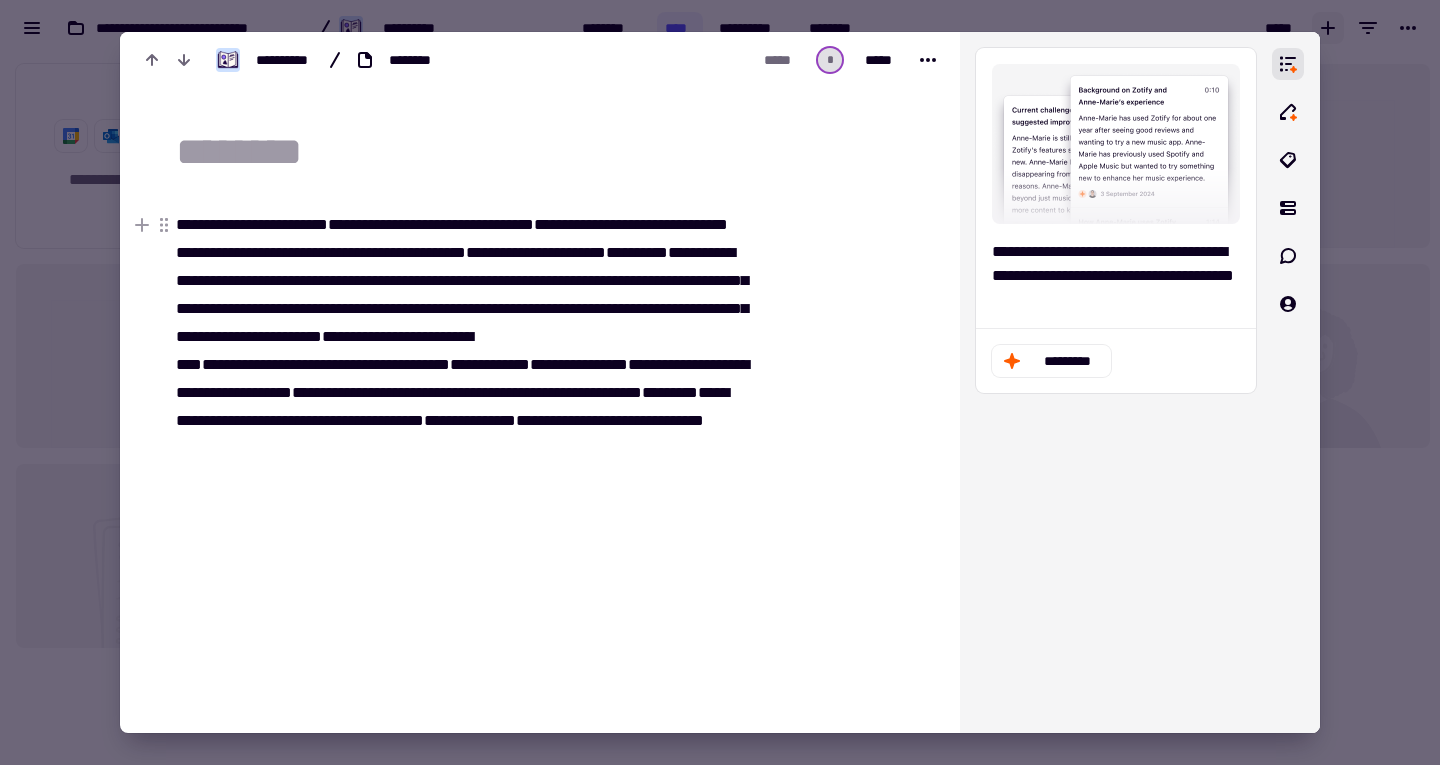 click on "**********" at bounding box center [459, 351] 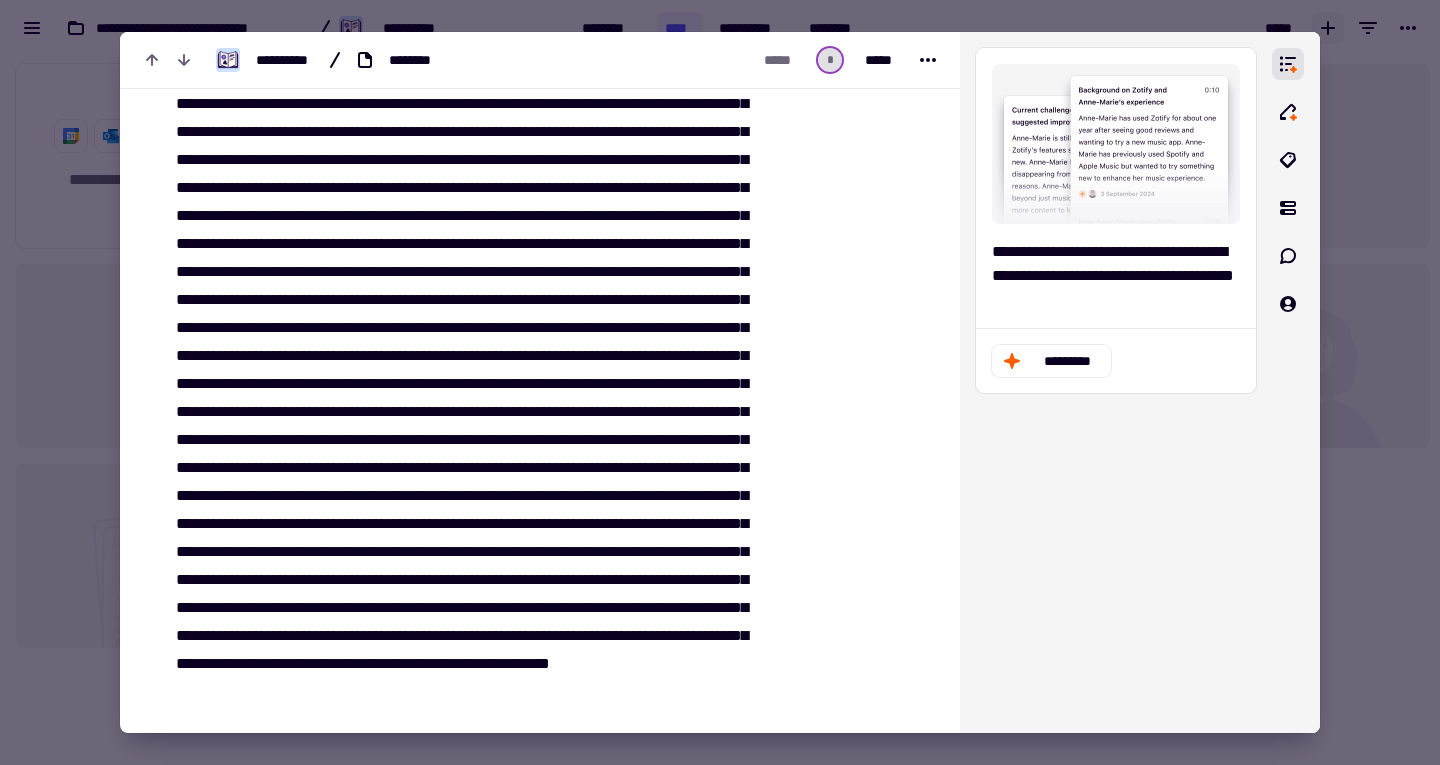 scroll, scrollTop: 0, scrollLeft: 0, axis: both 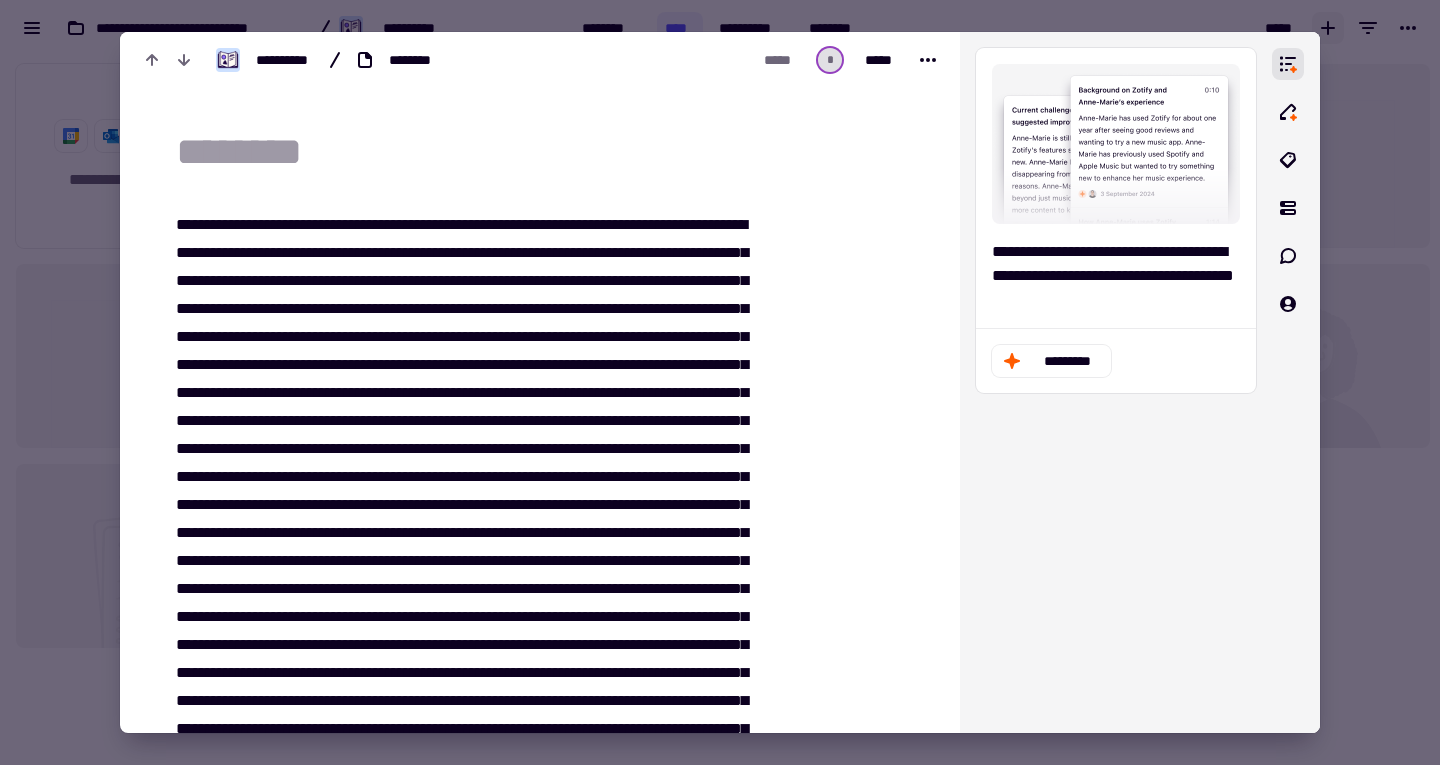 click at bounding box center (544, 153) 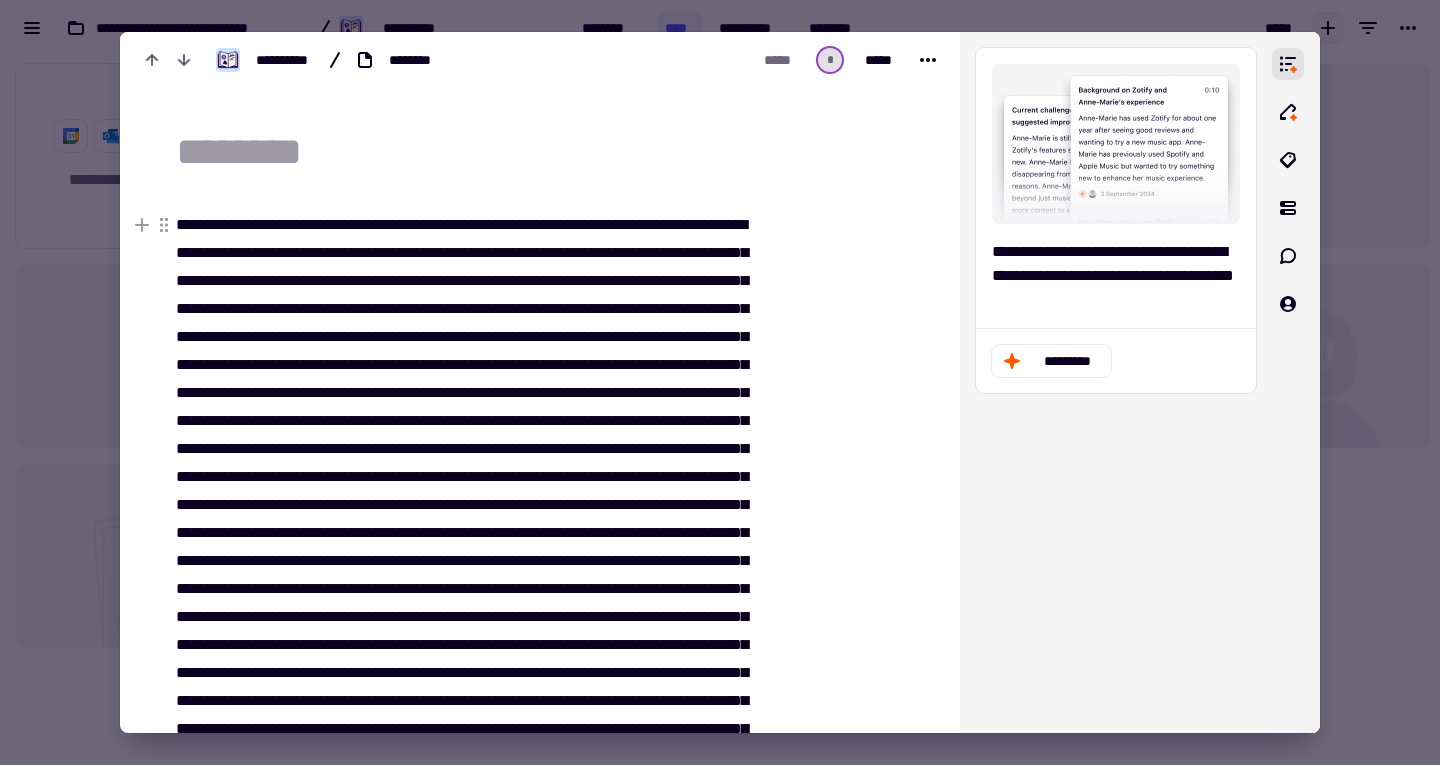 type on "*" 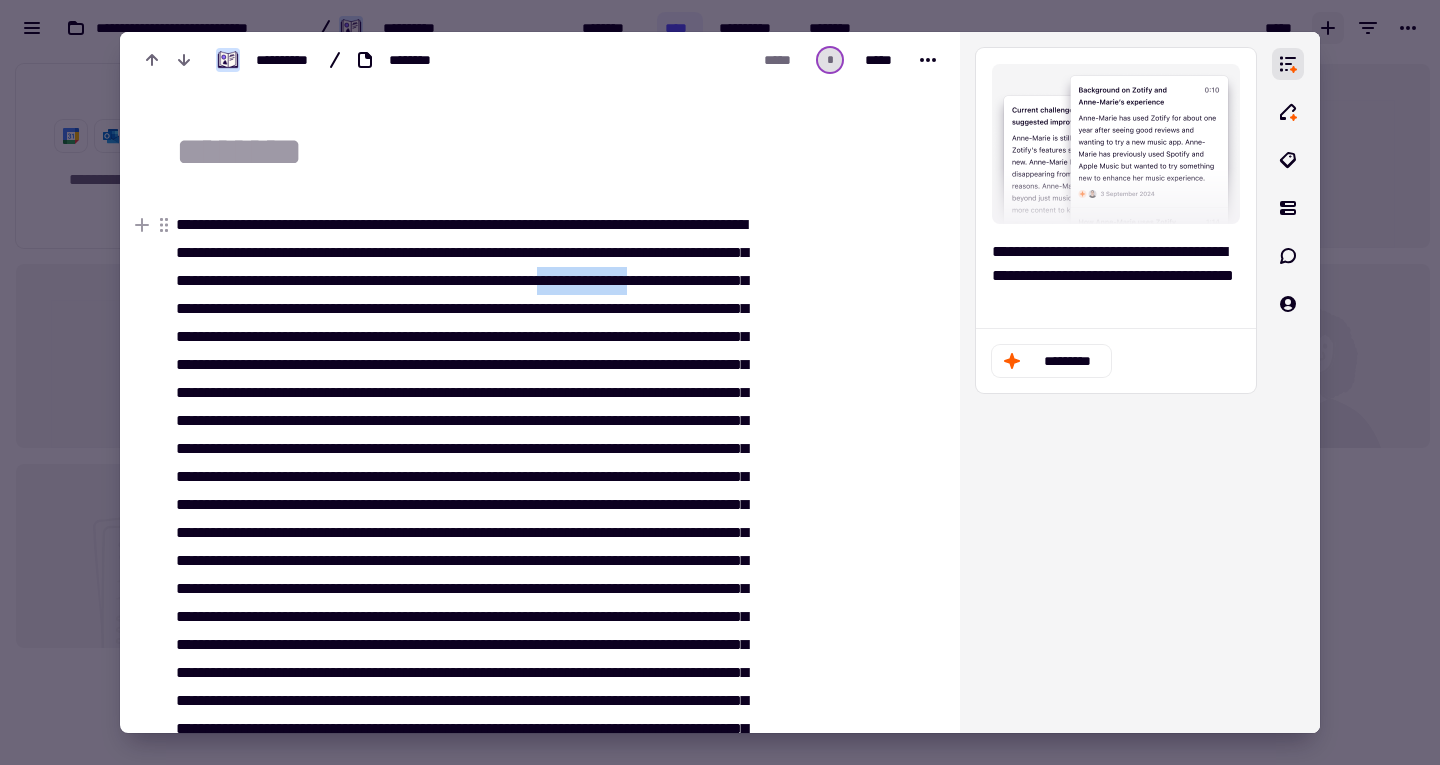 drag, startPoint x: 221, startPoint y: 310, endPoint x: 333, endPoint y: 305, distance: 112.11155 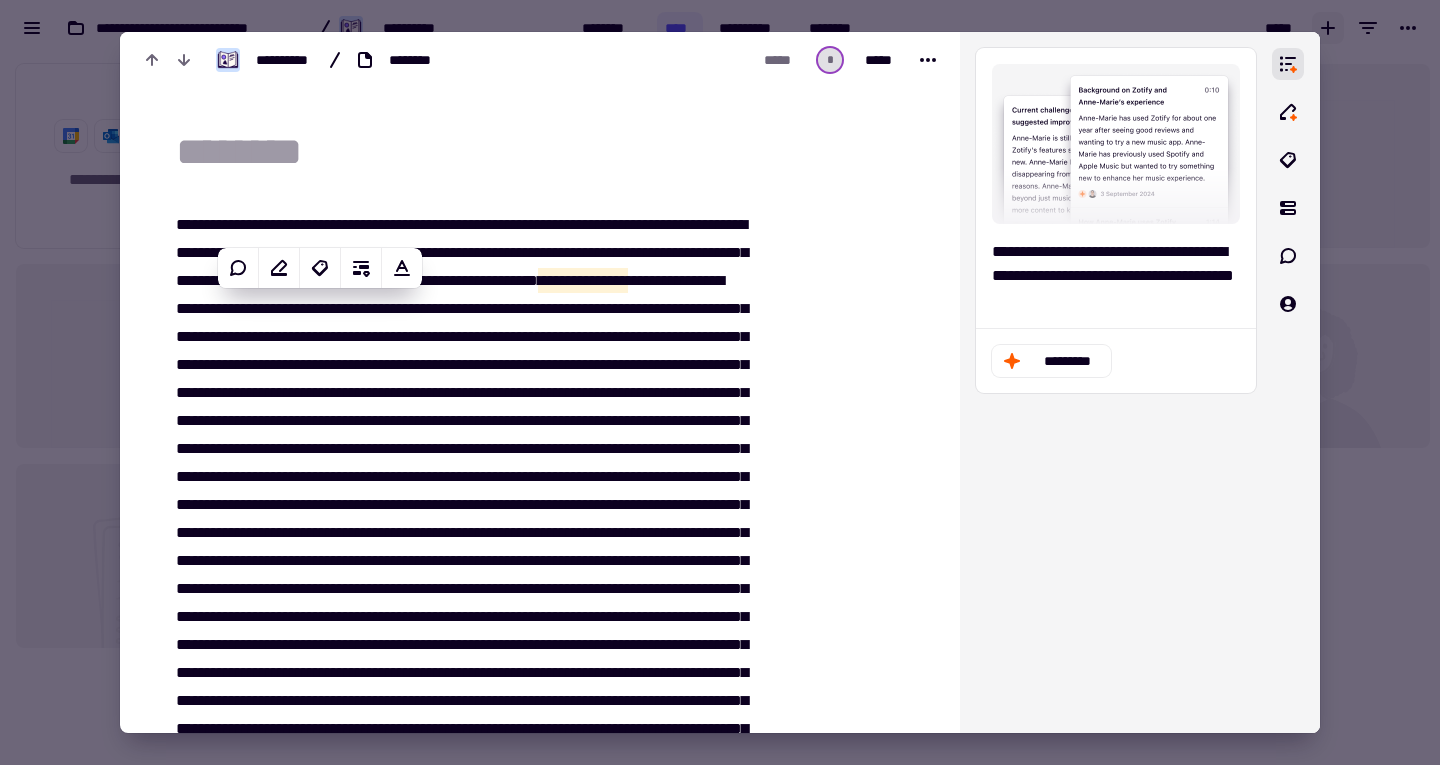 click at bounding box center (544, 153) 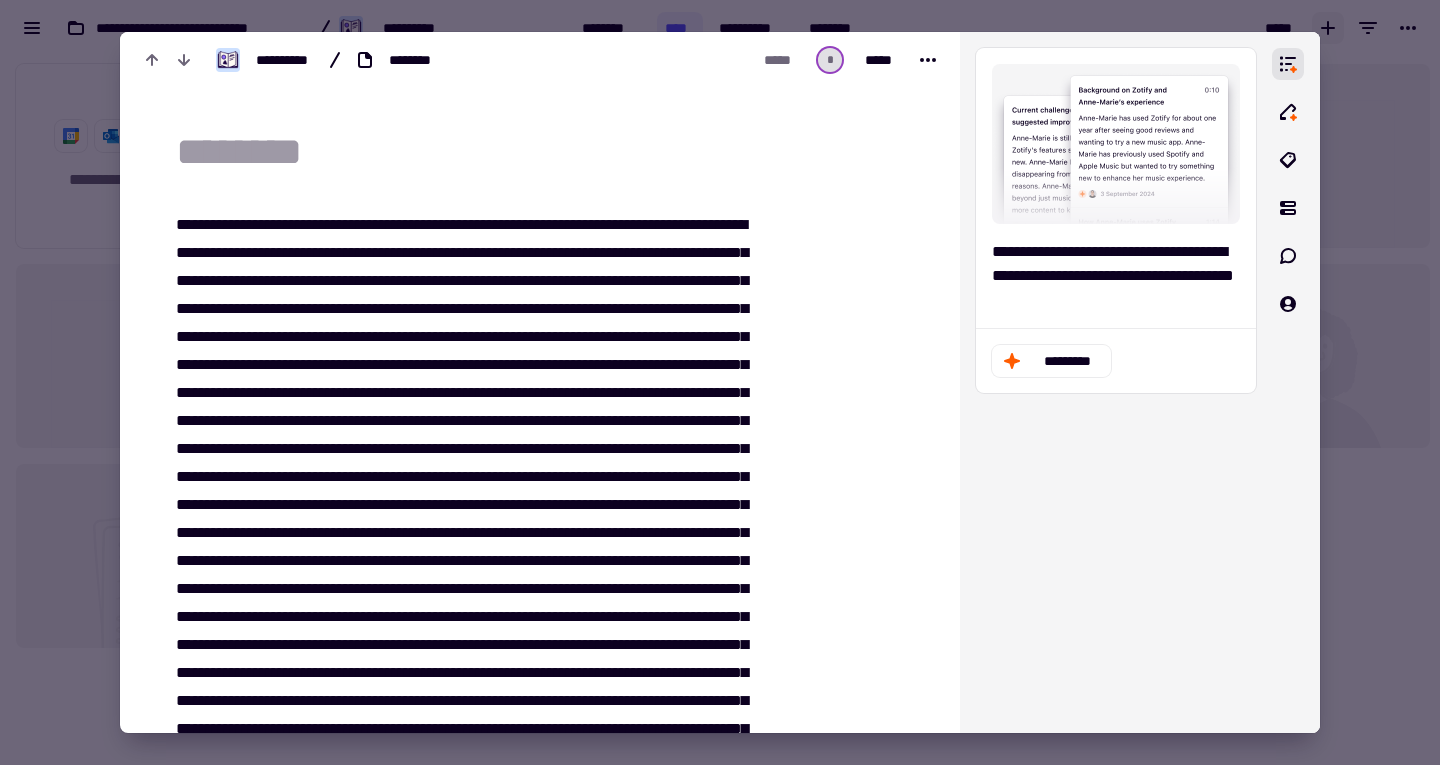 paste on "**********" 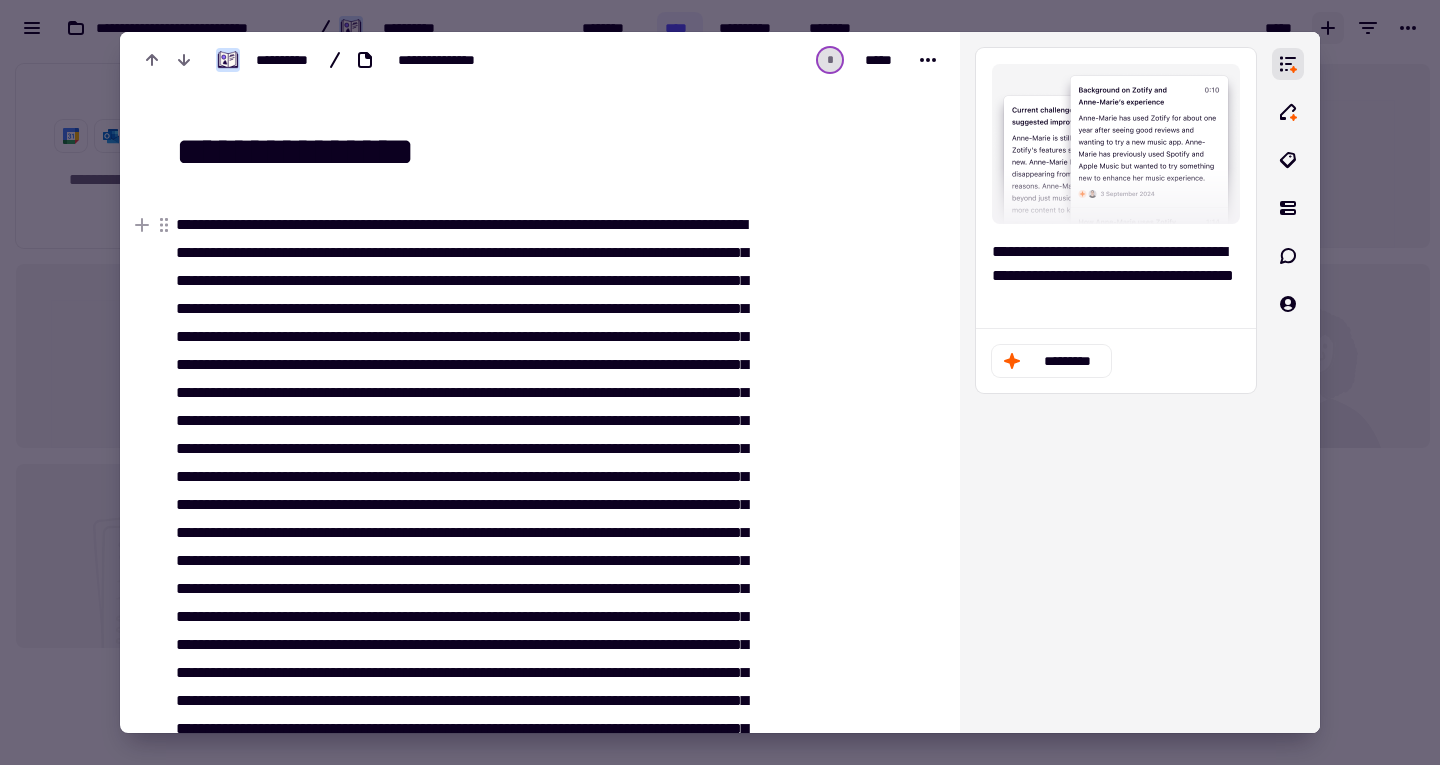type on "**********" 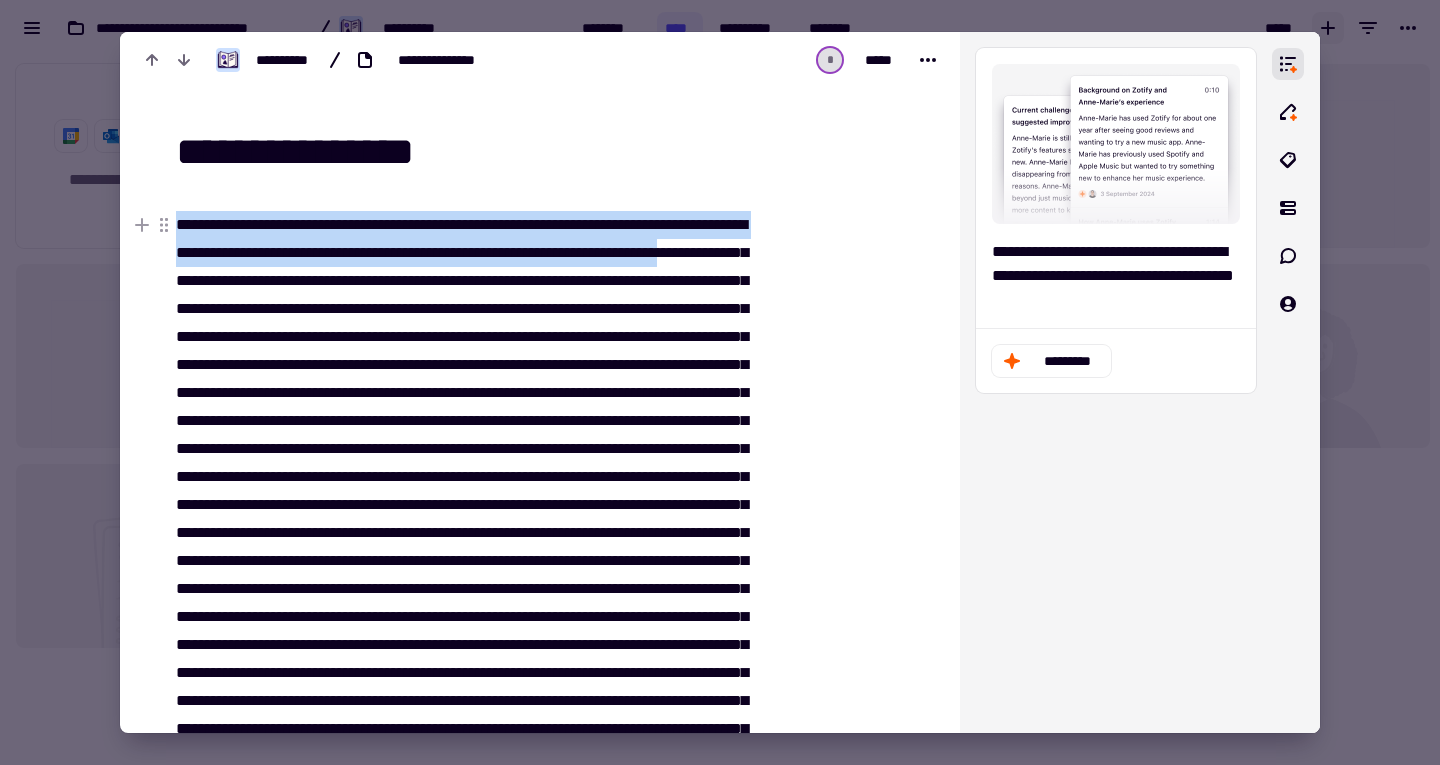 drag, startPoint x: 177, startPoint y: 226, endPoint x: 214, endPoint y: 282, distance: 67.11929 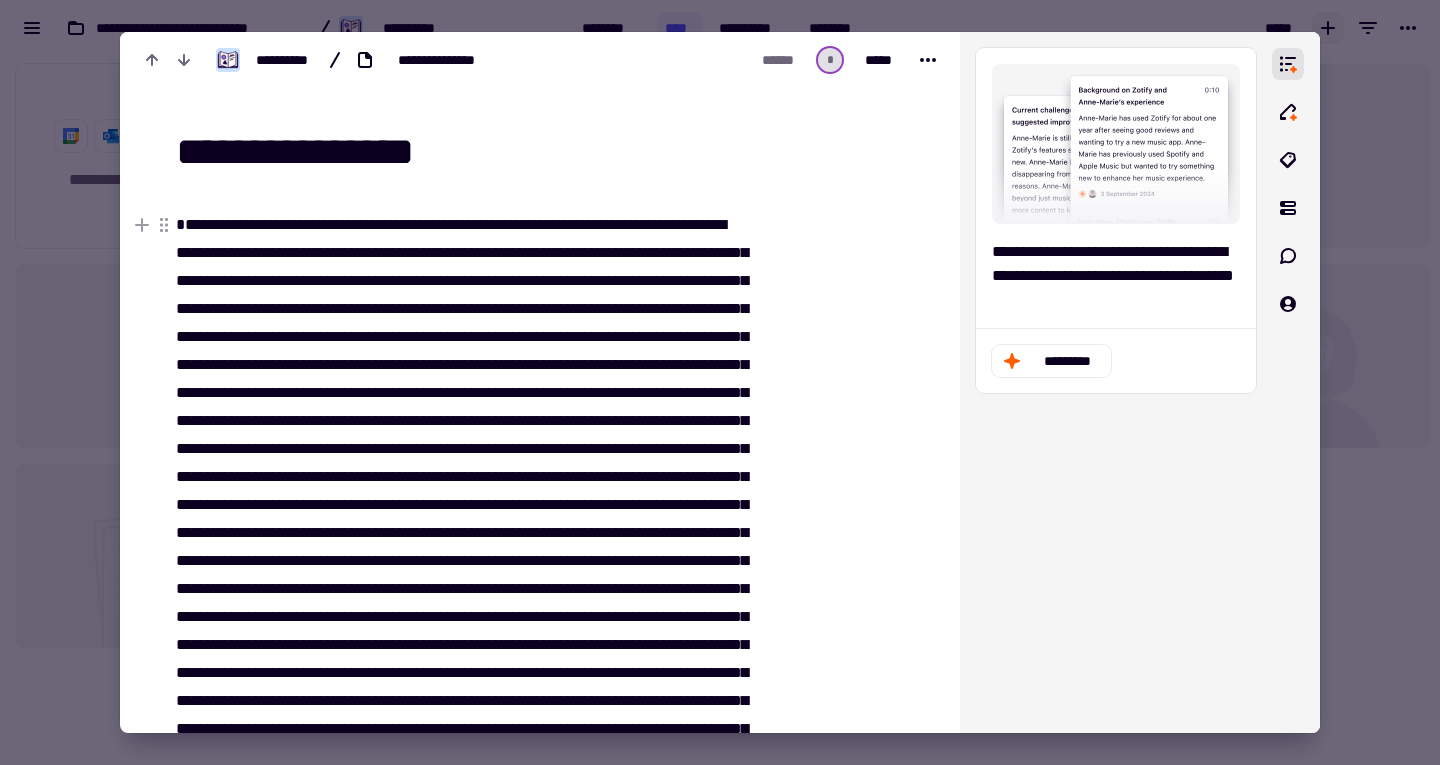 type 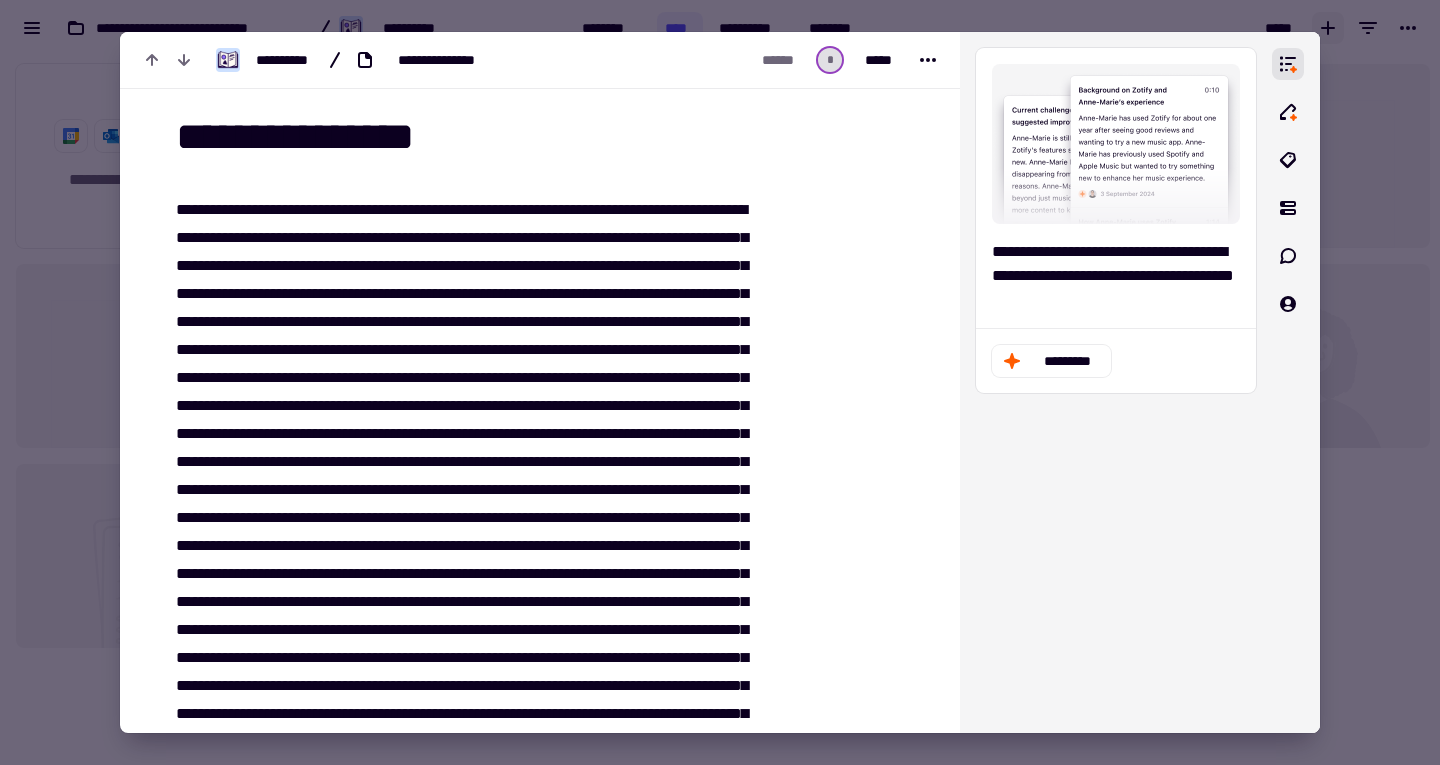 scroll, scrollTop: 0, scrollLeft: 0, axis: both 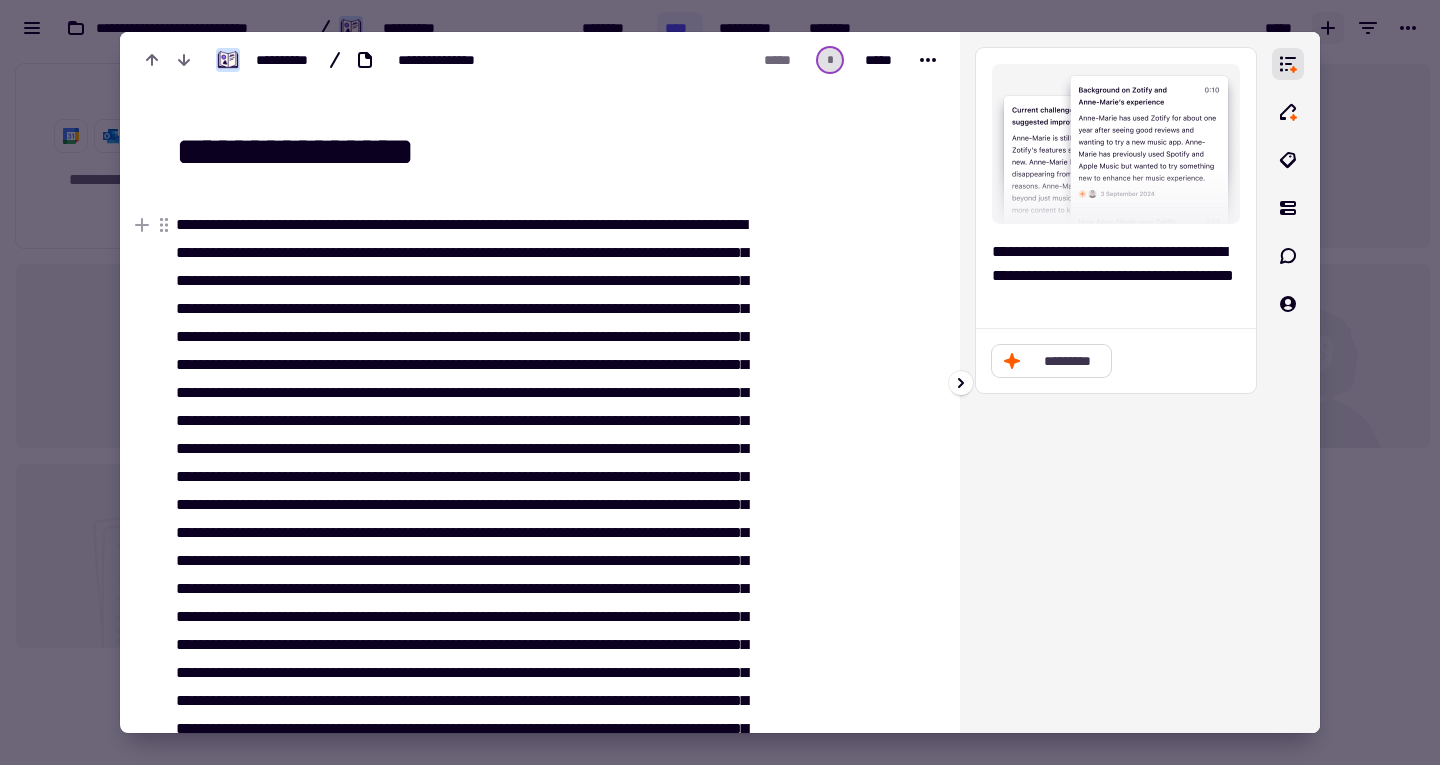 click on "*********" 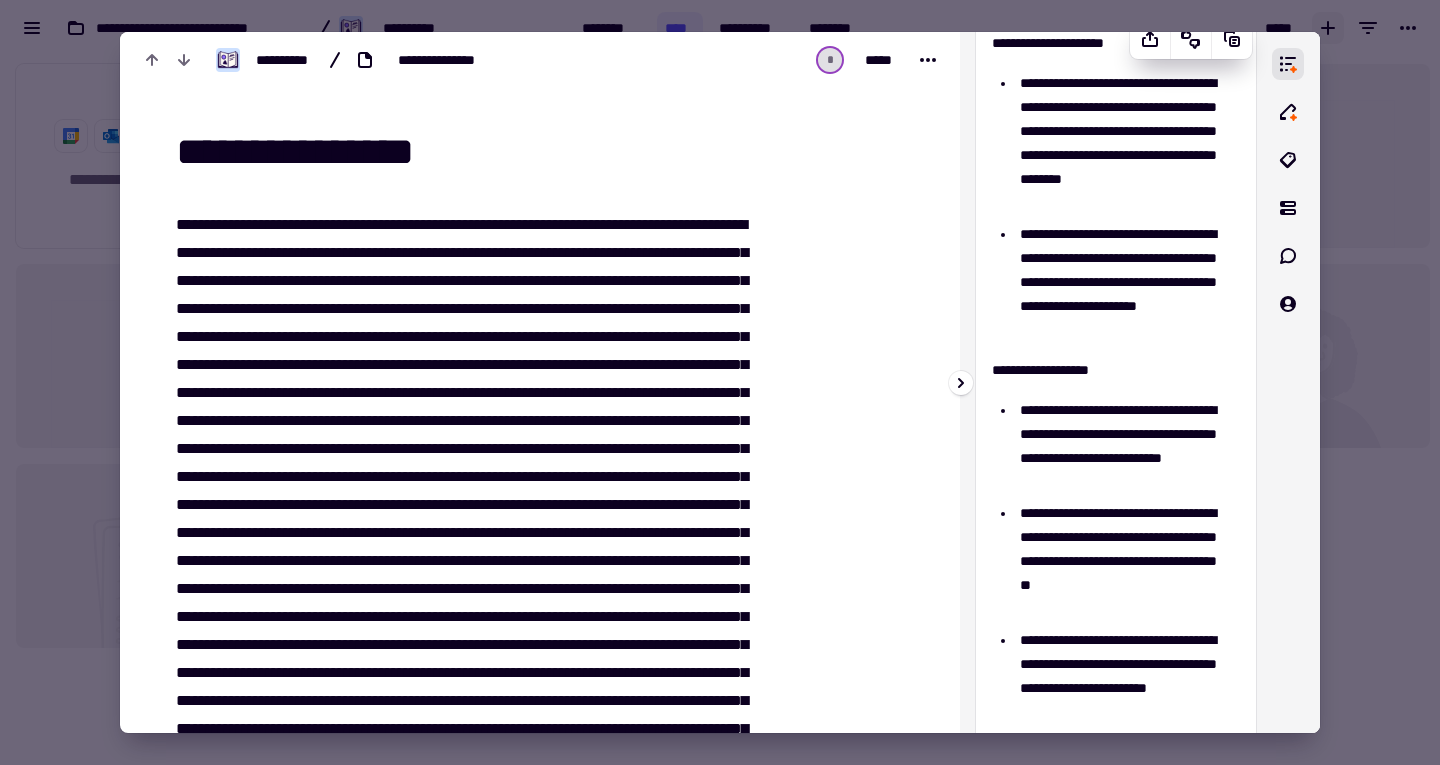 scroll, scrollTop: 0, scrollLeft: 0, axis: both 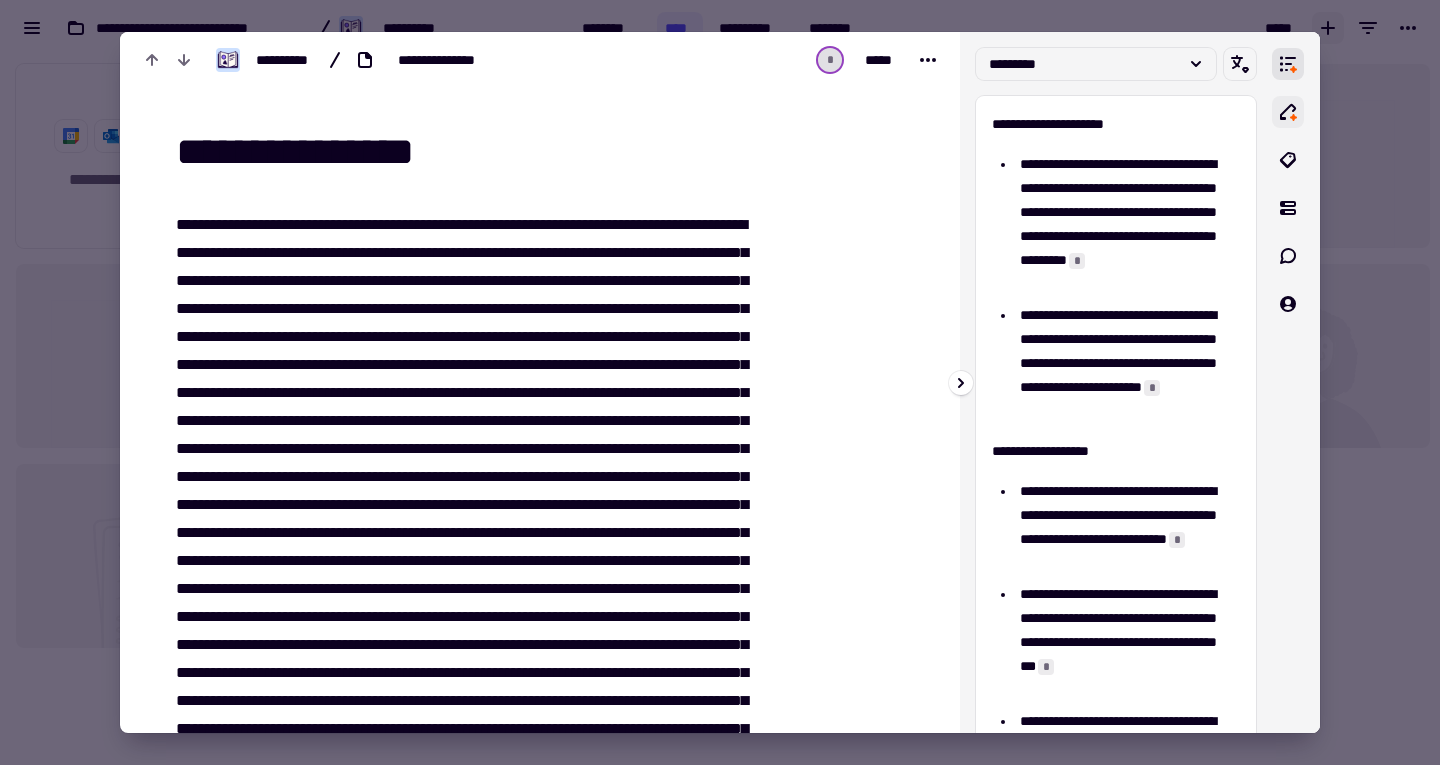 click 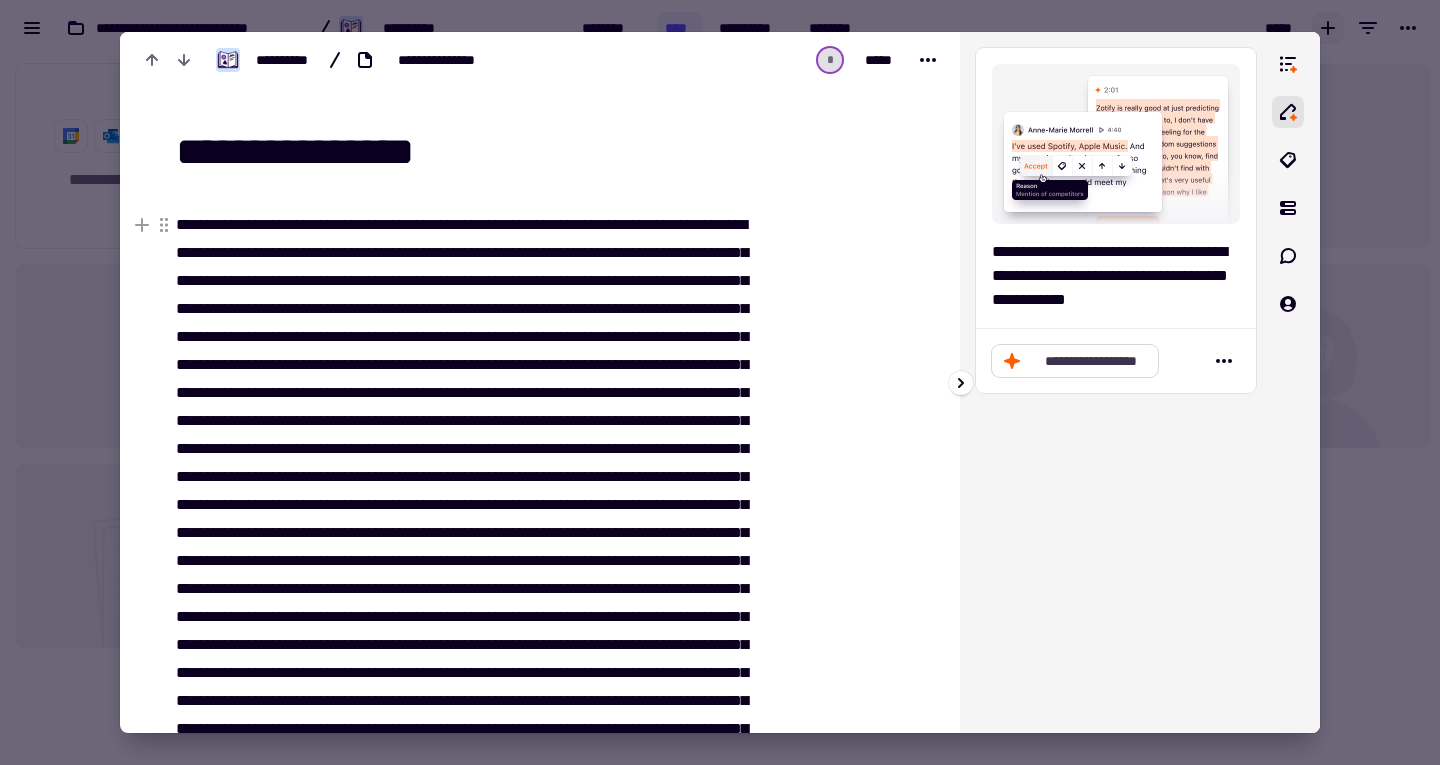 click on "**********" 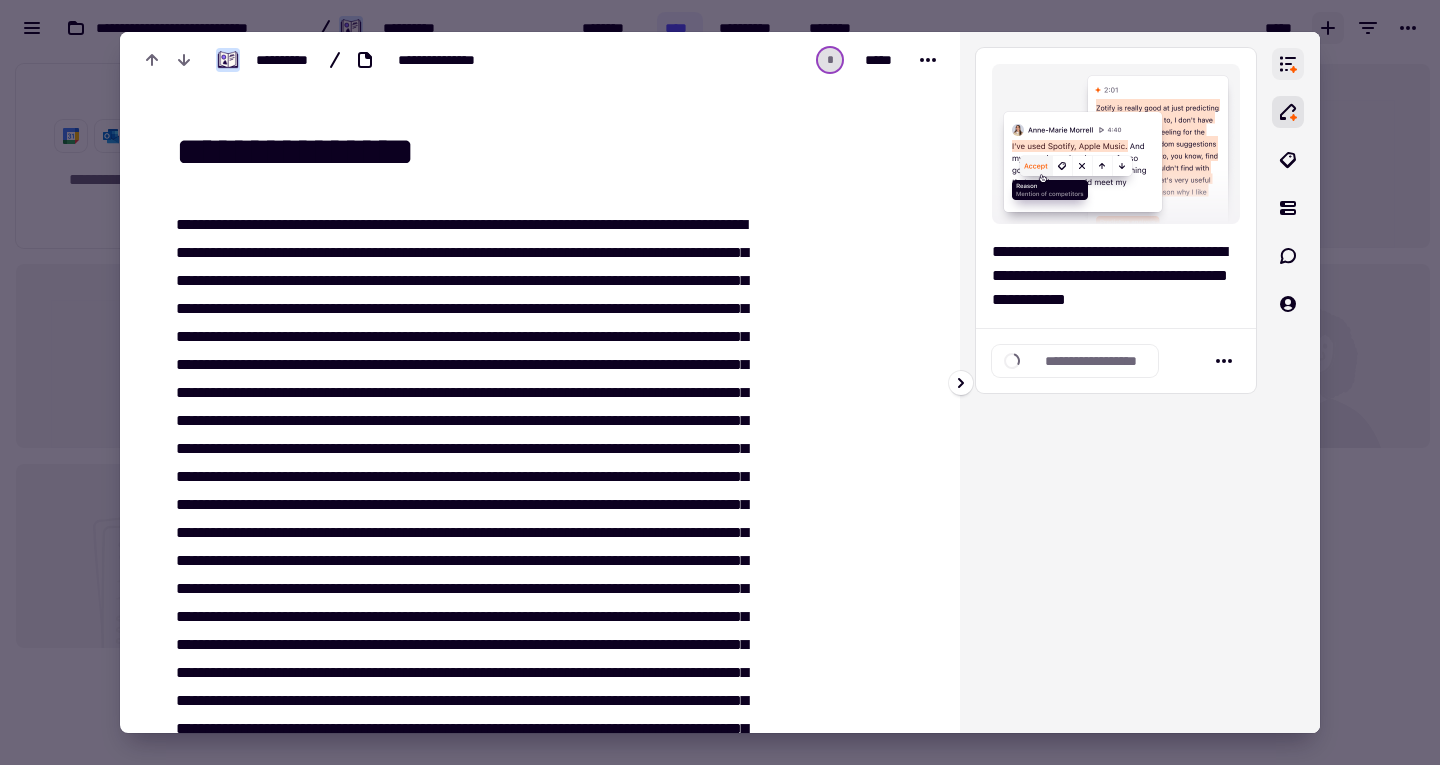 click 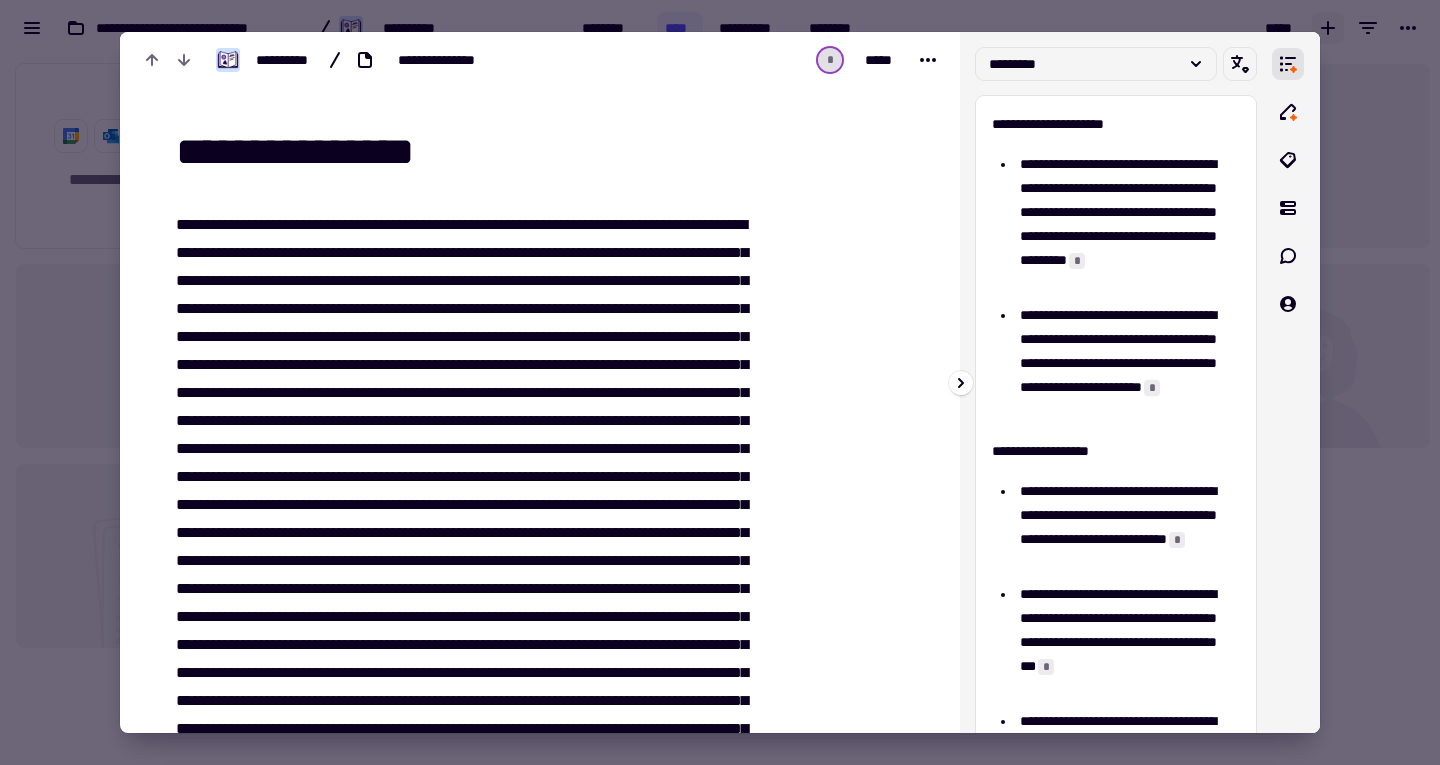 click on "**********" at bounding box center (1116, 382) 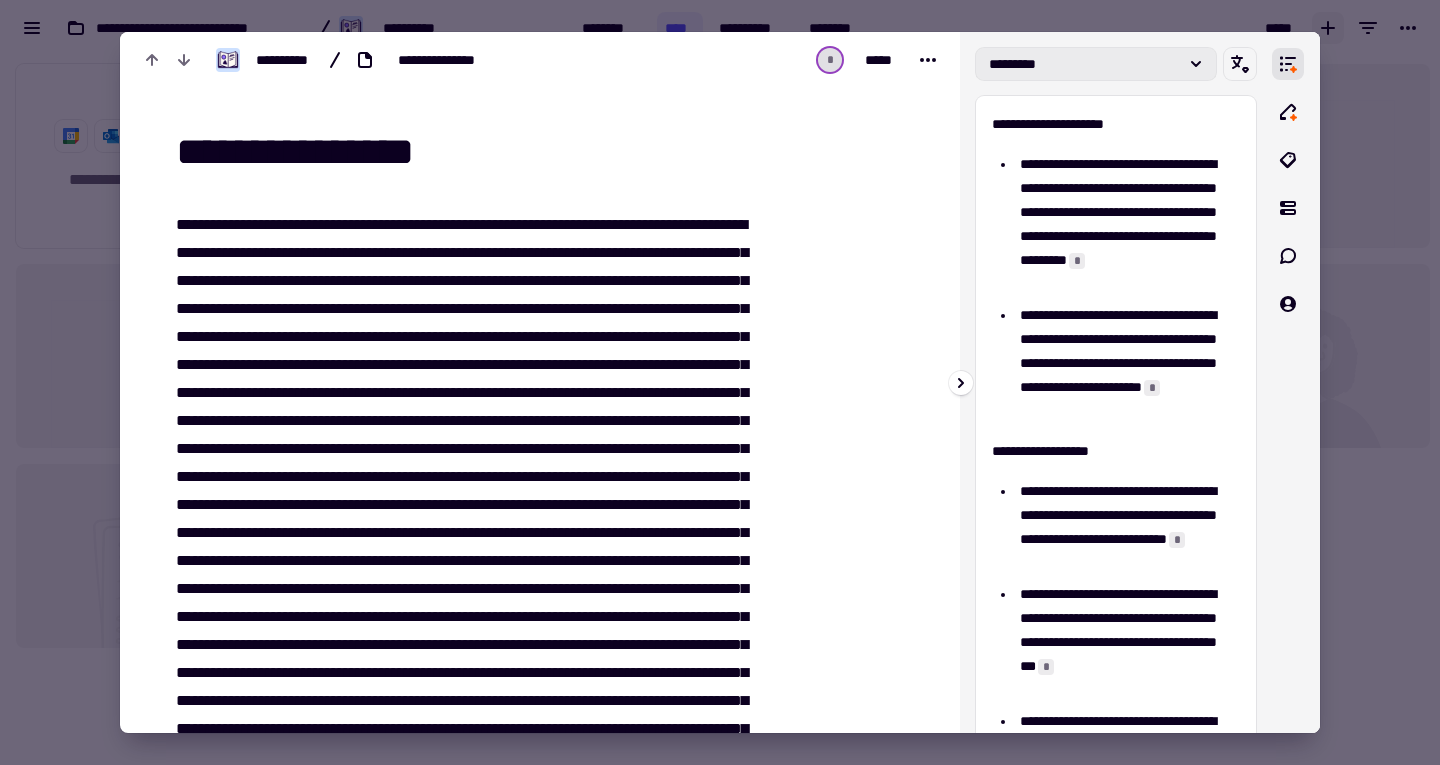 click 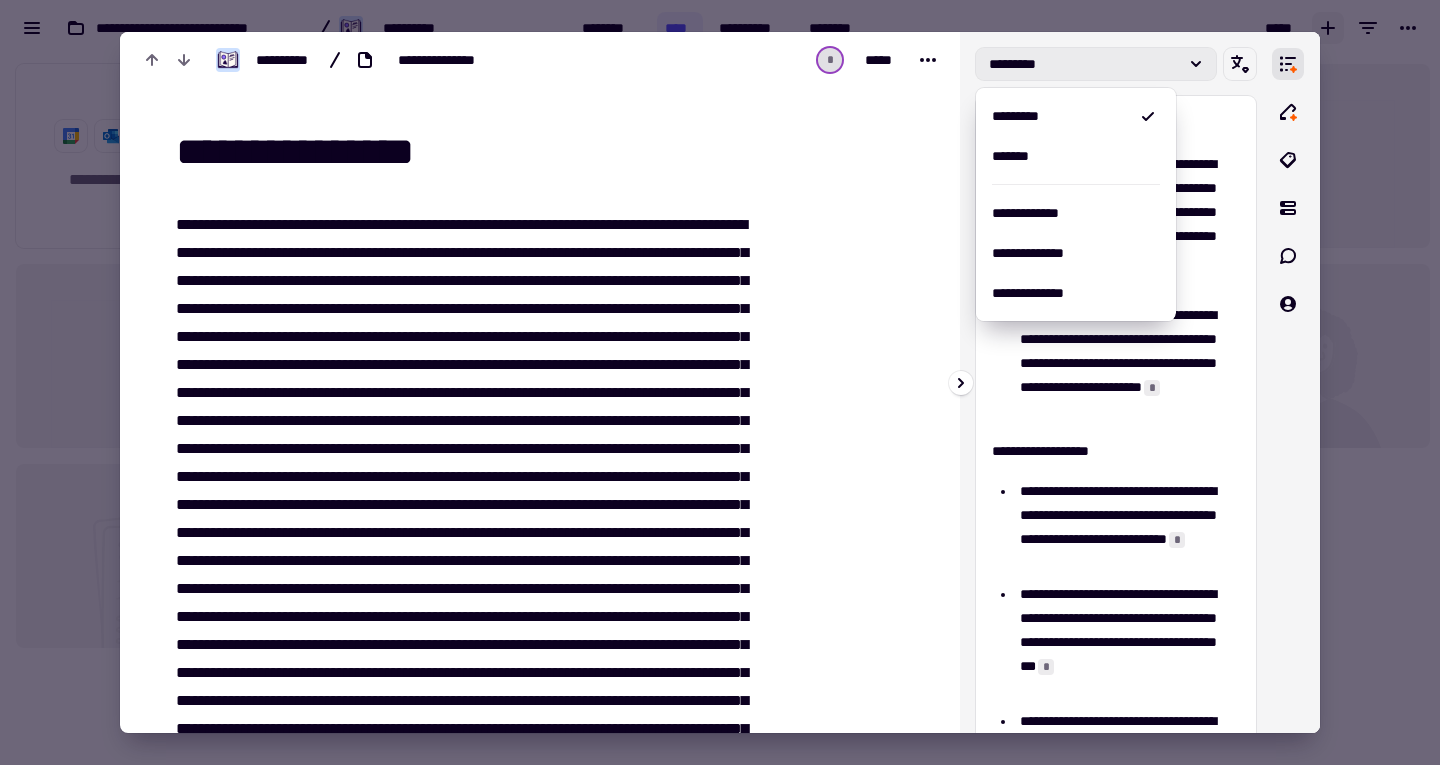 click 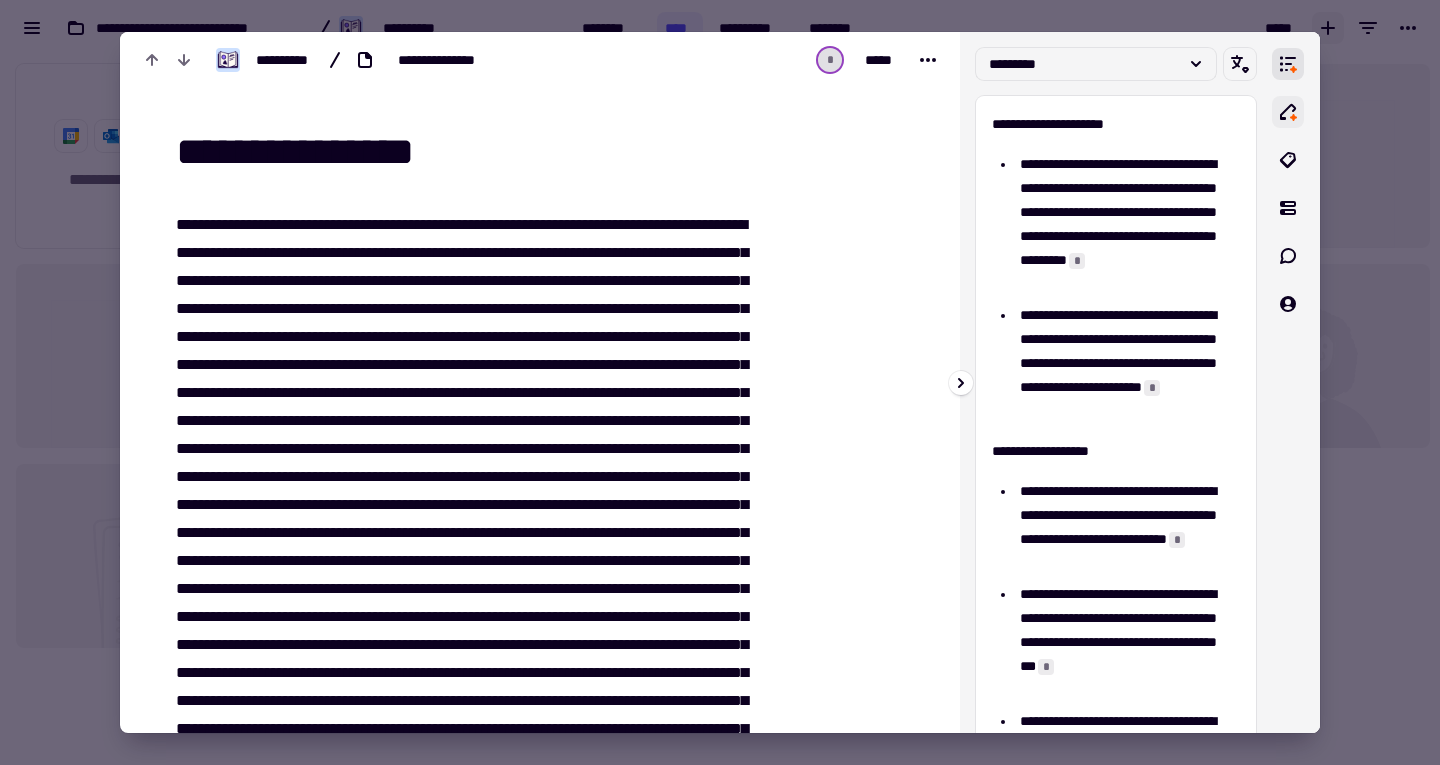 click 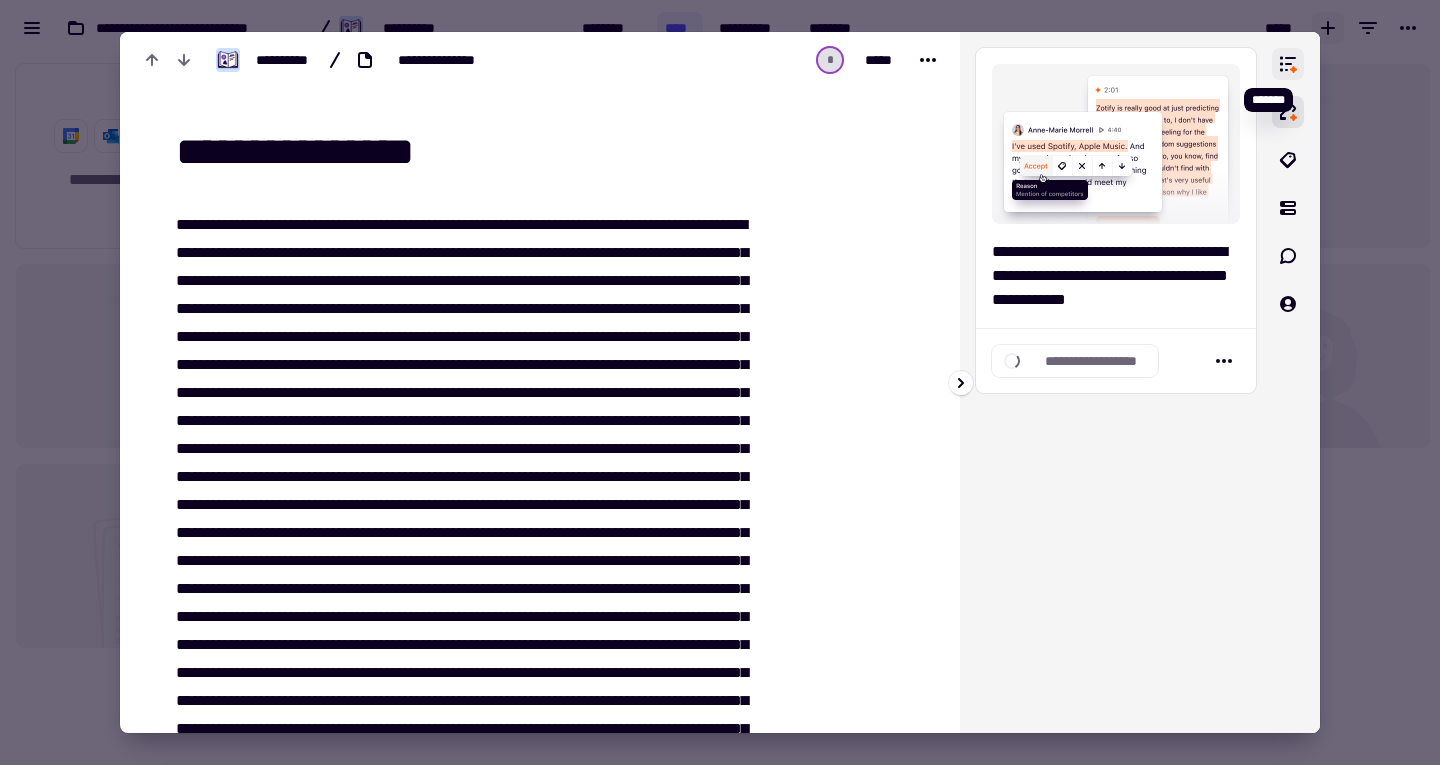 click 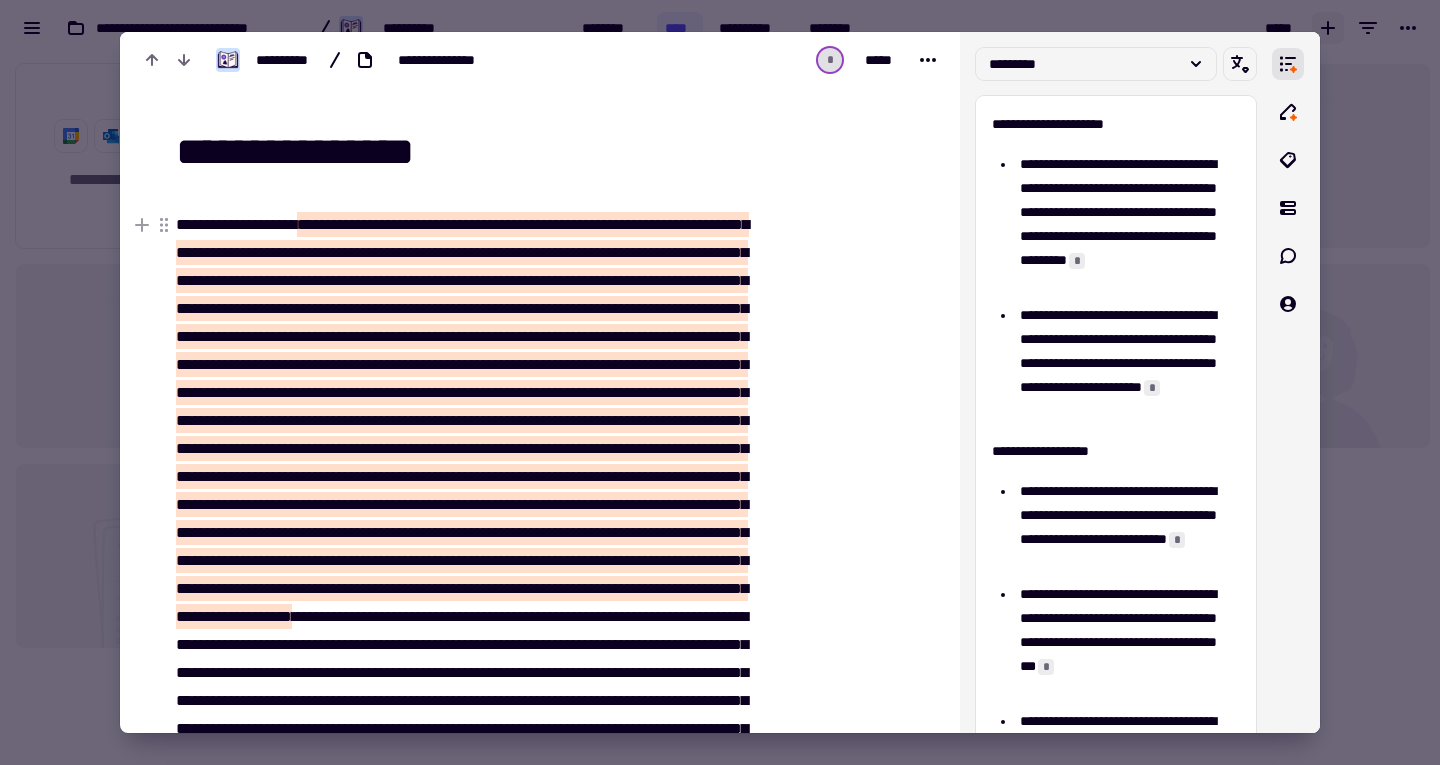 click at bounding box center (843, 682) 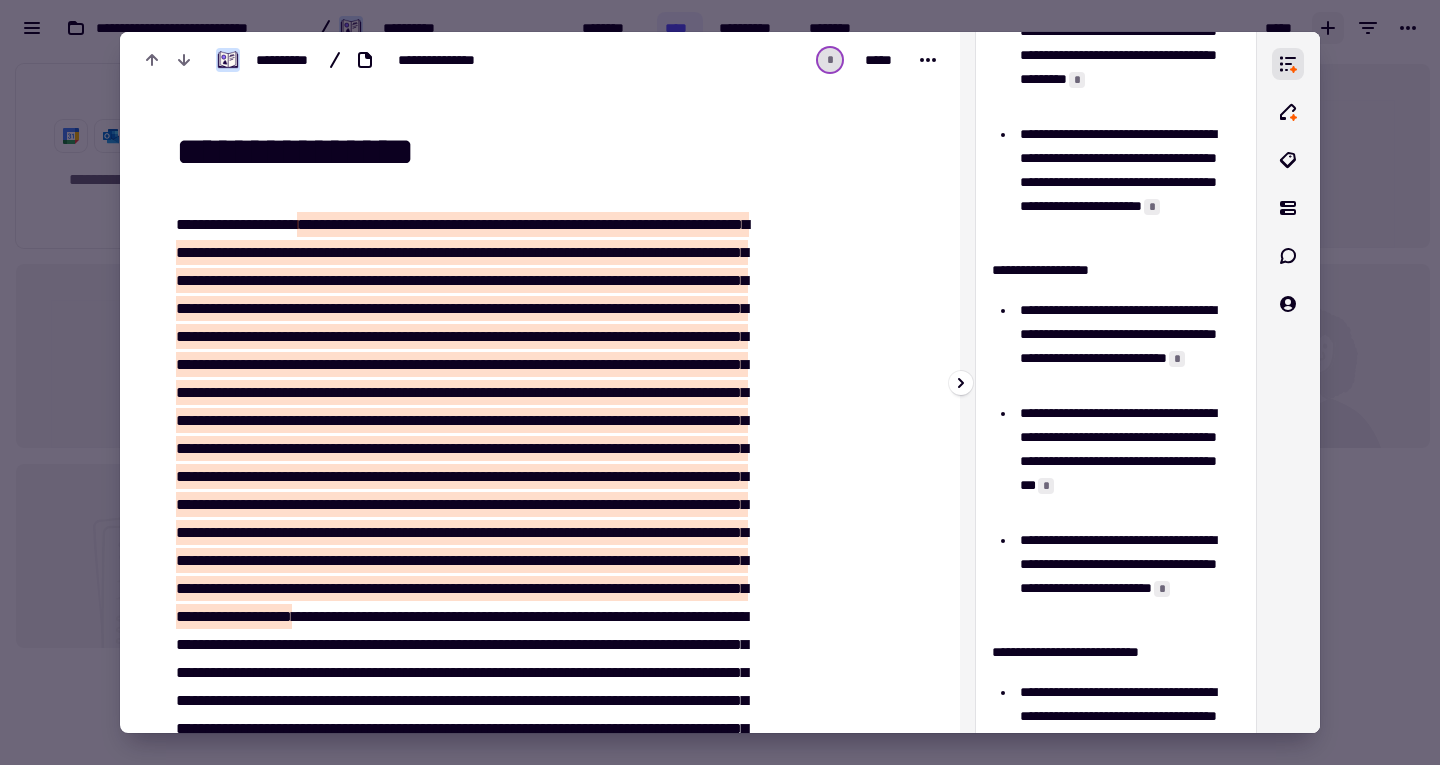 scroll, scrollTop: 0, scrollLeft: 0, axis: both 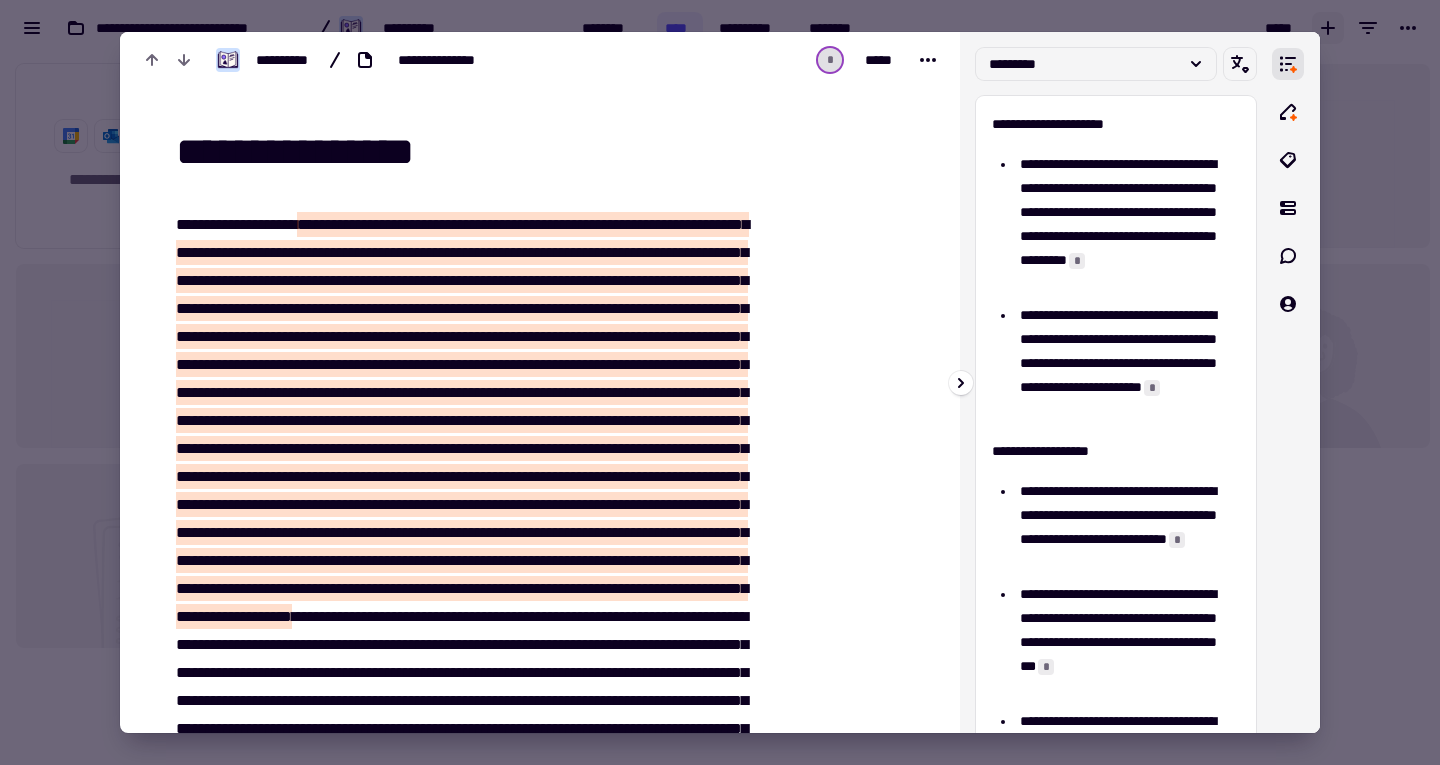click at bounding box center [1288, 382] 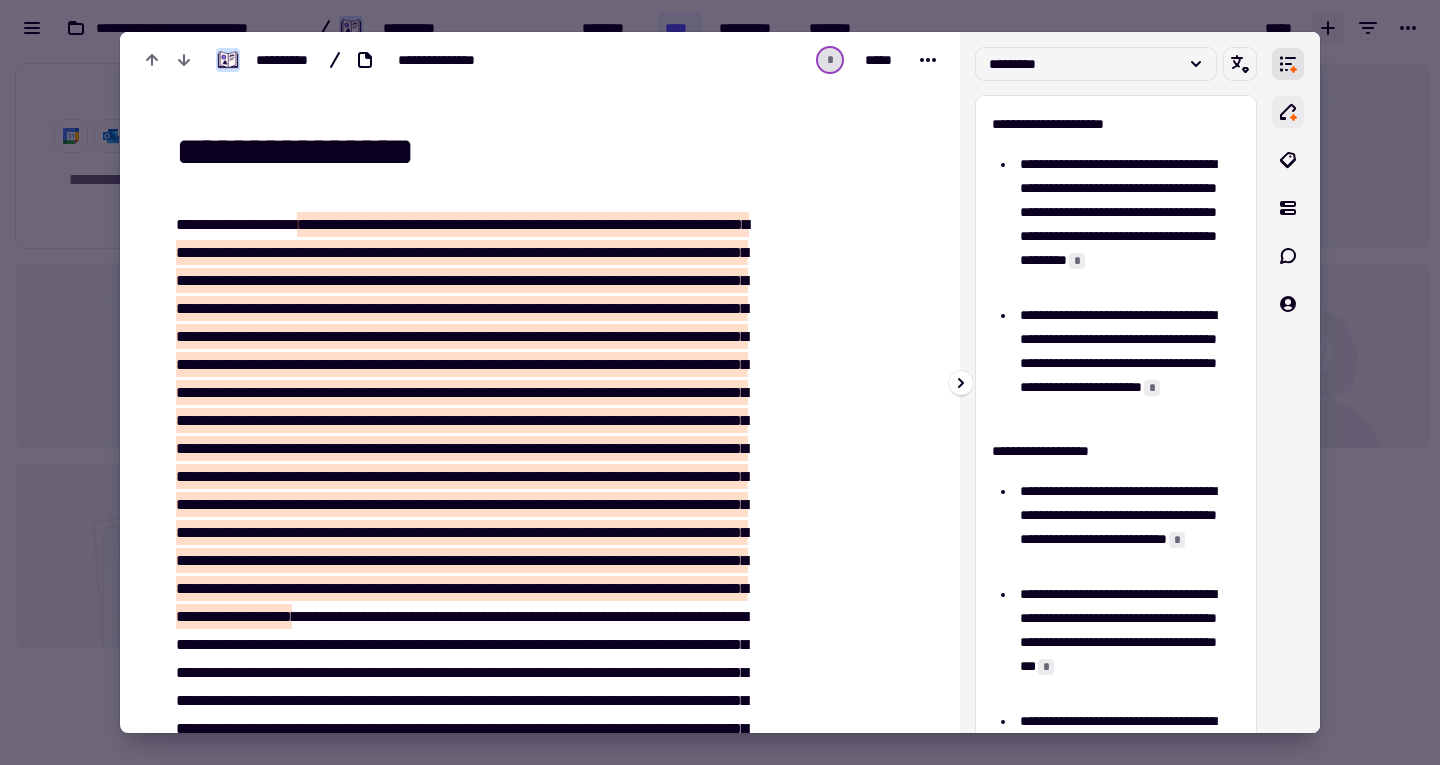 click 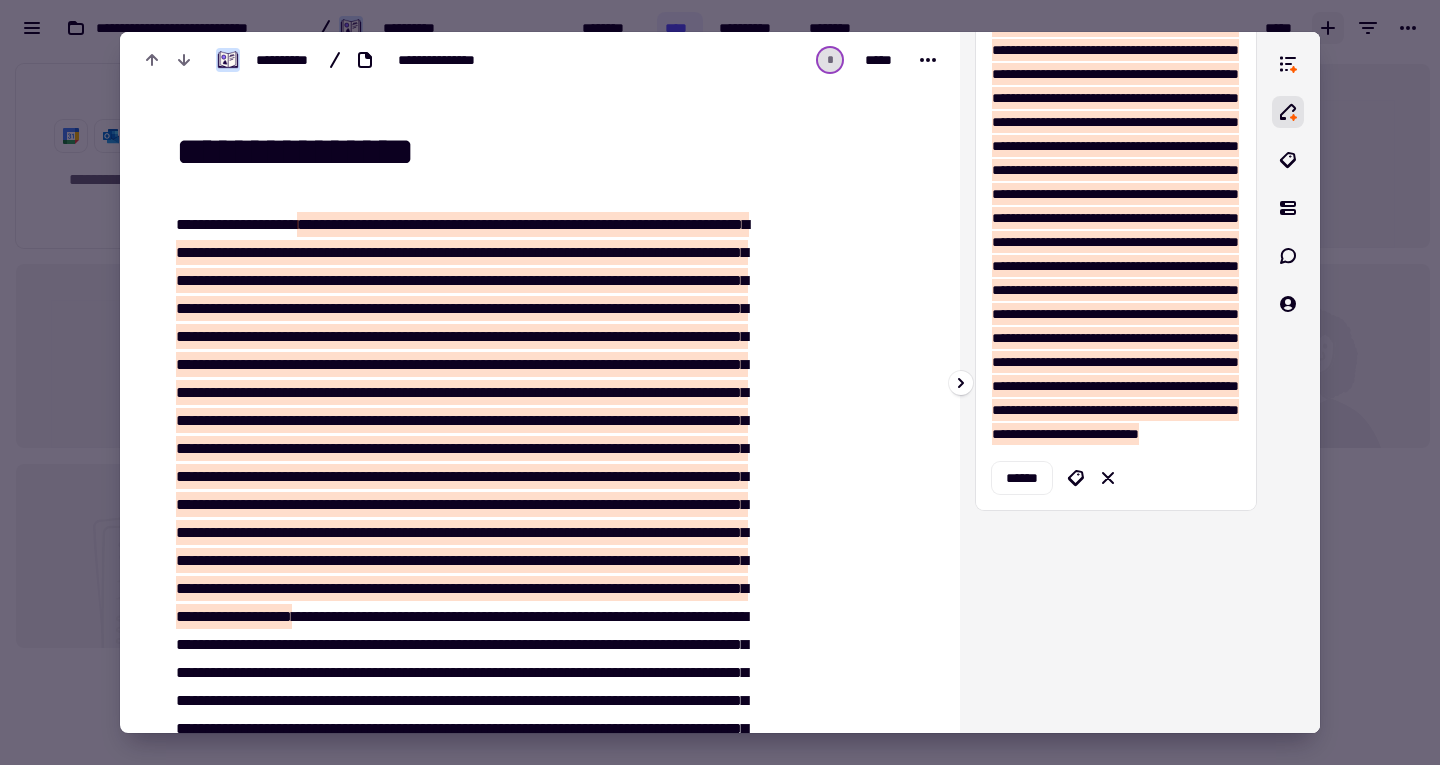 scroll, scrollTop: 0, scrollLeft: 0, axis: both 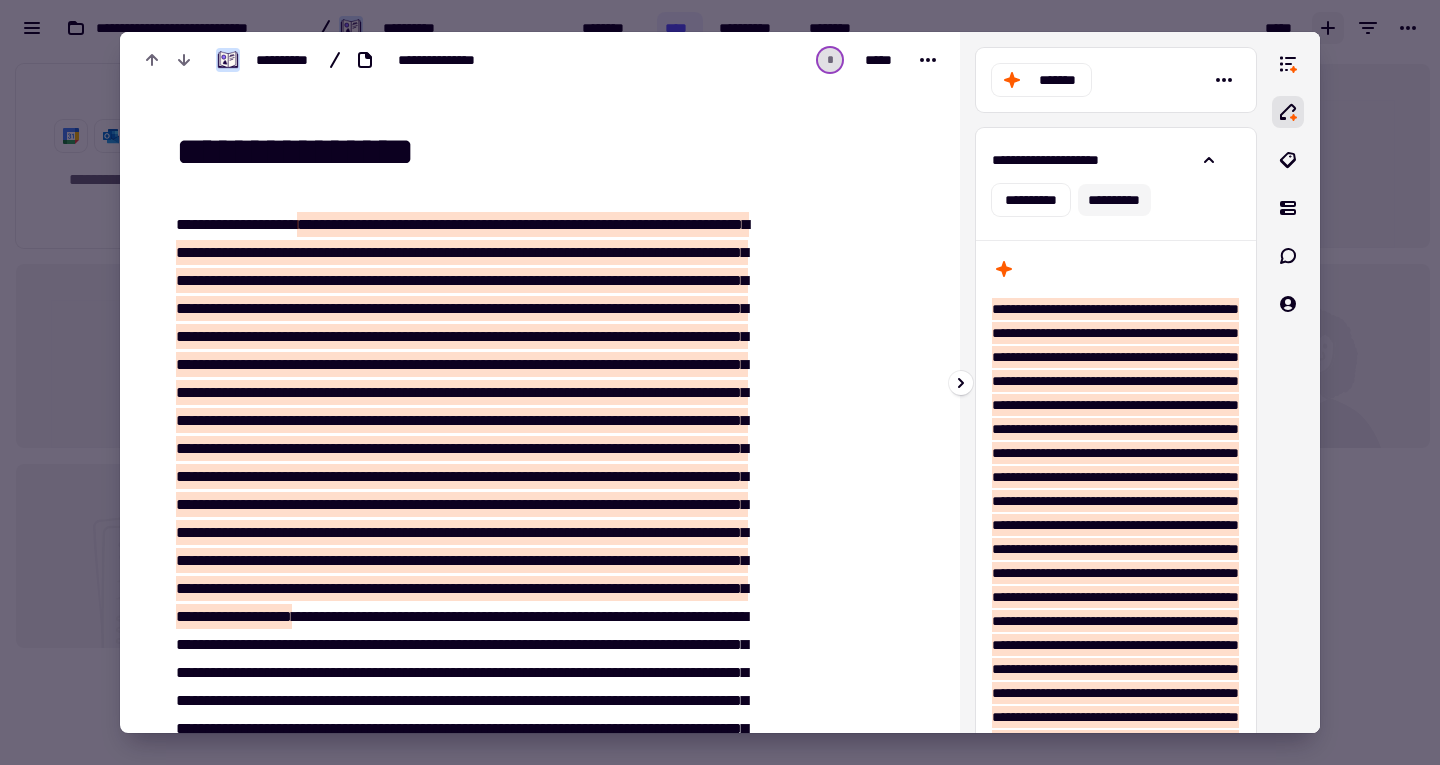 click on "**********" 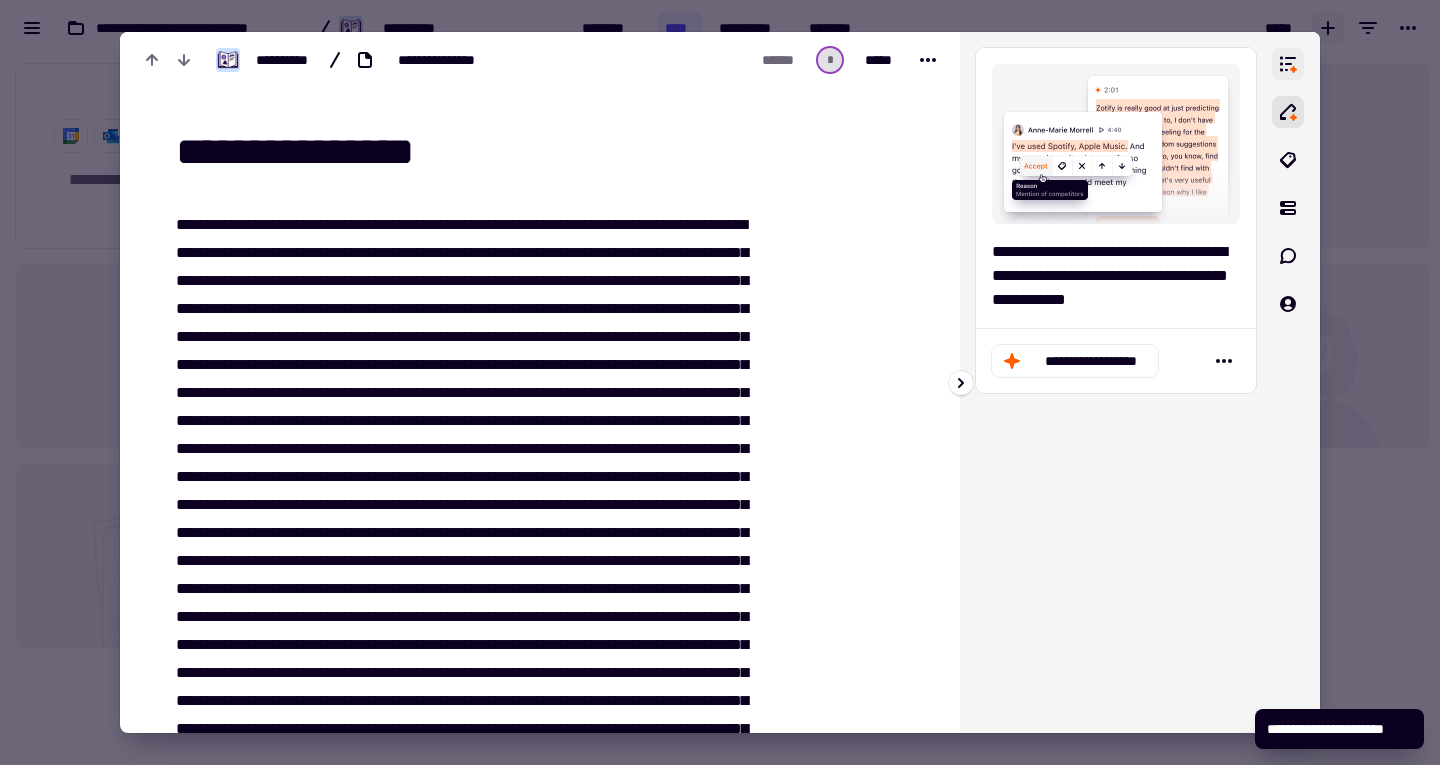 click 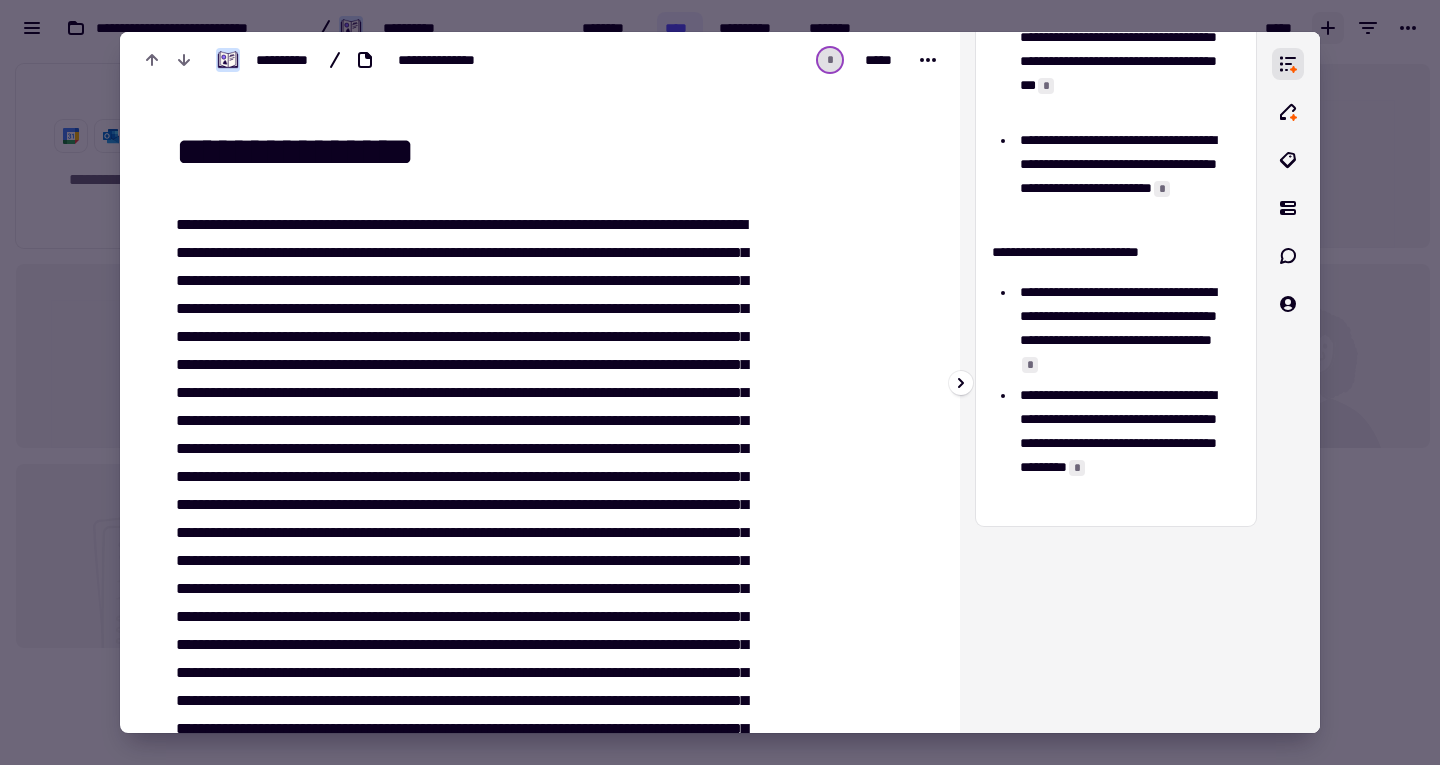 scroll, scrollTop: 0, scrollLeft: 0, axis: both 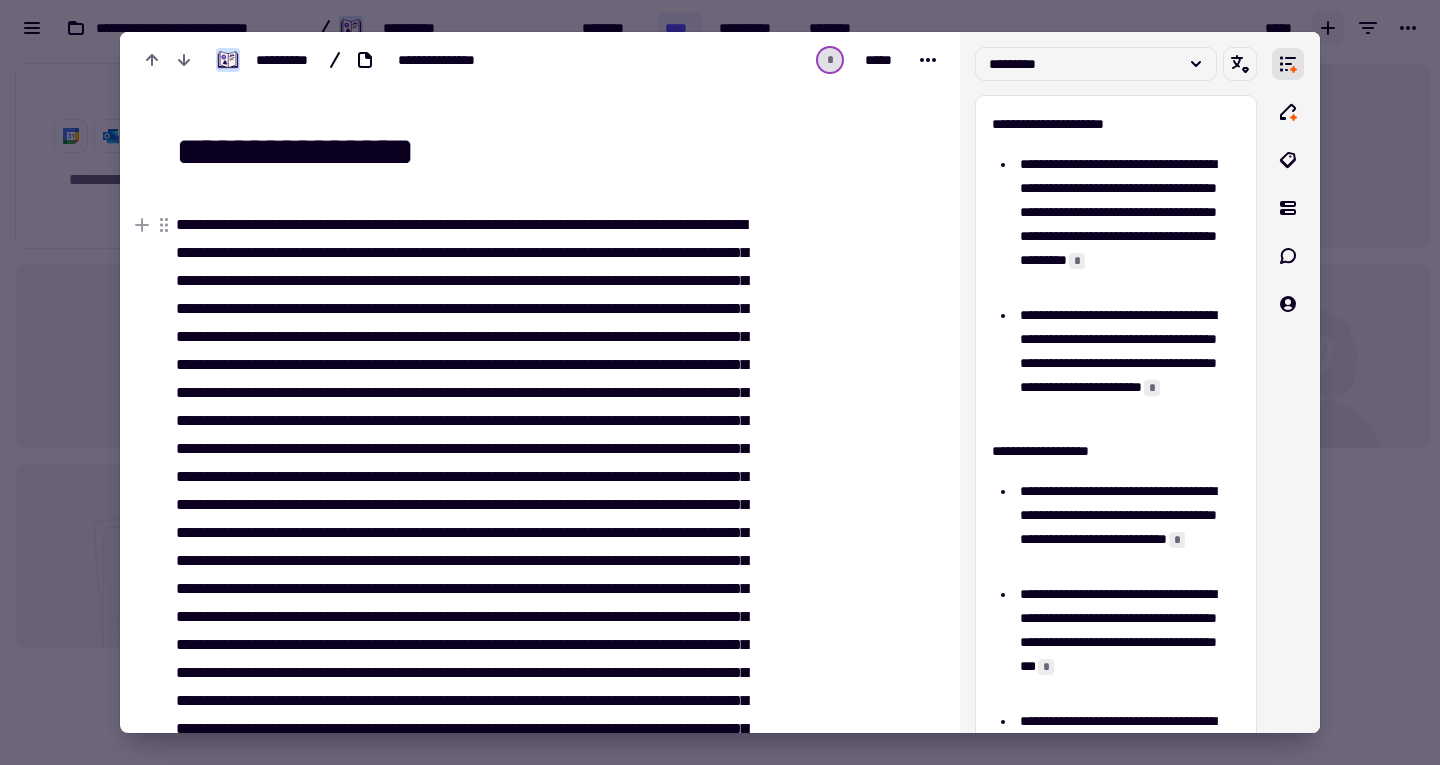 click at bounding box center [459, 575] 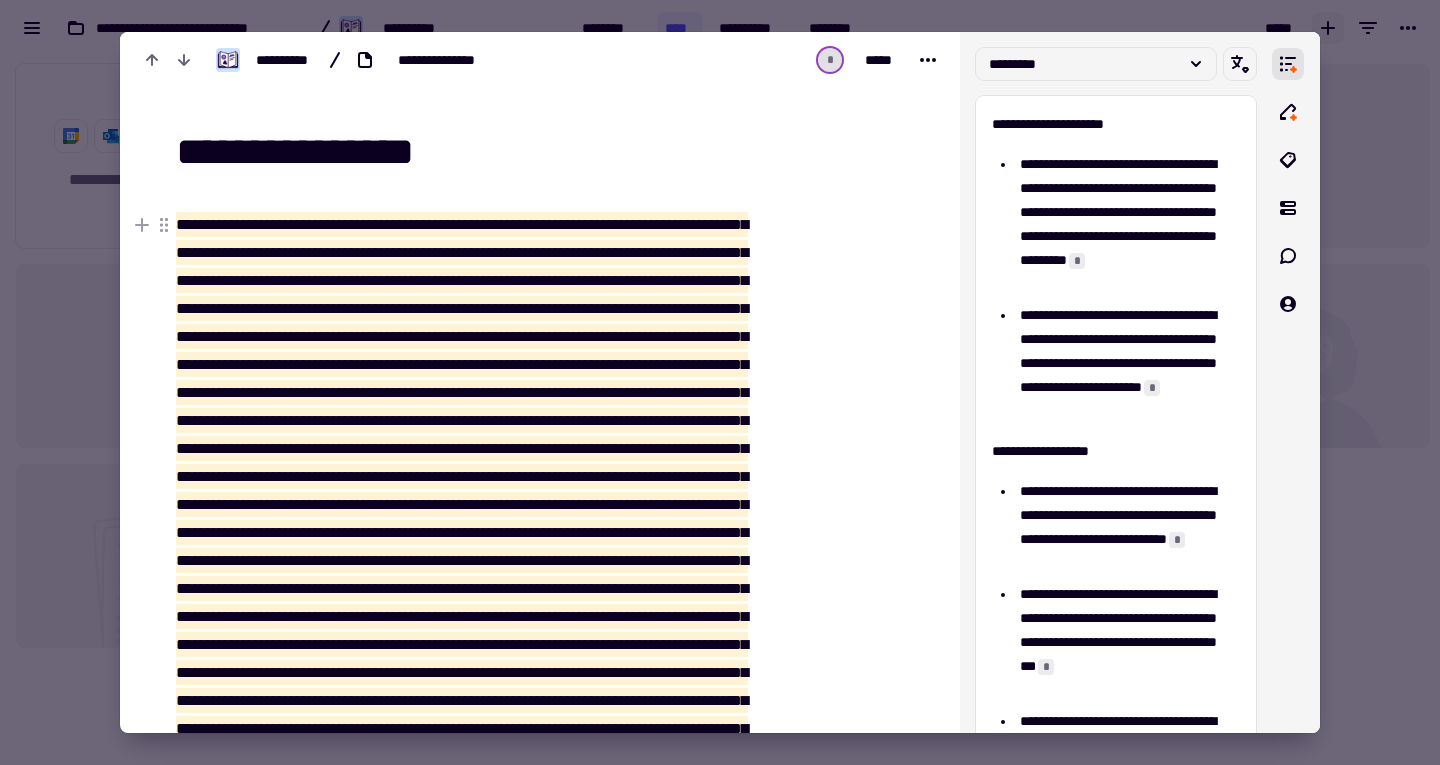 copy on "**********" 